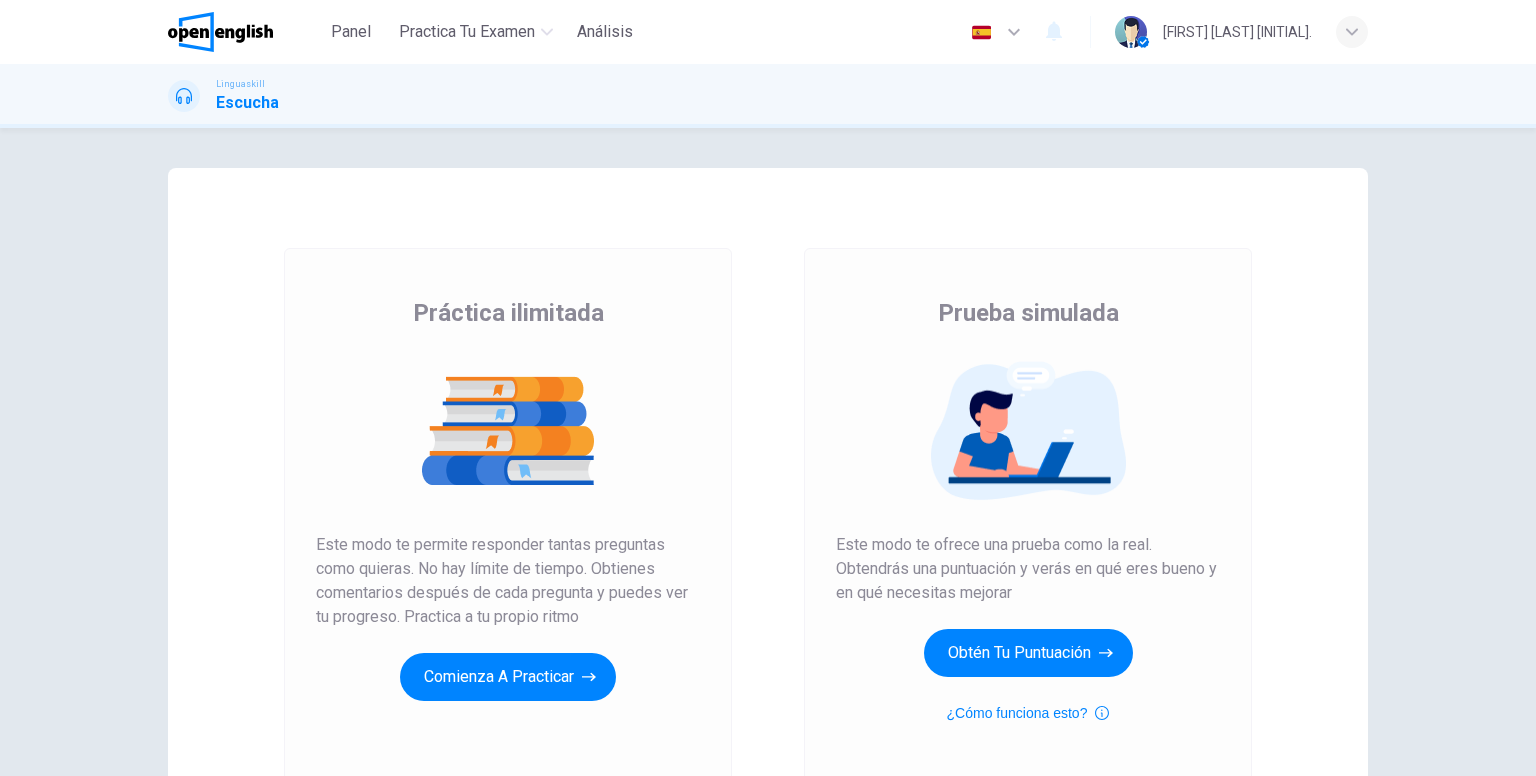 scroll, scrollTop: 0, scrollLeft: 0, axis: both 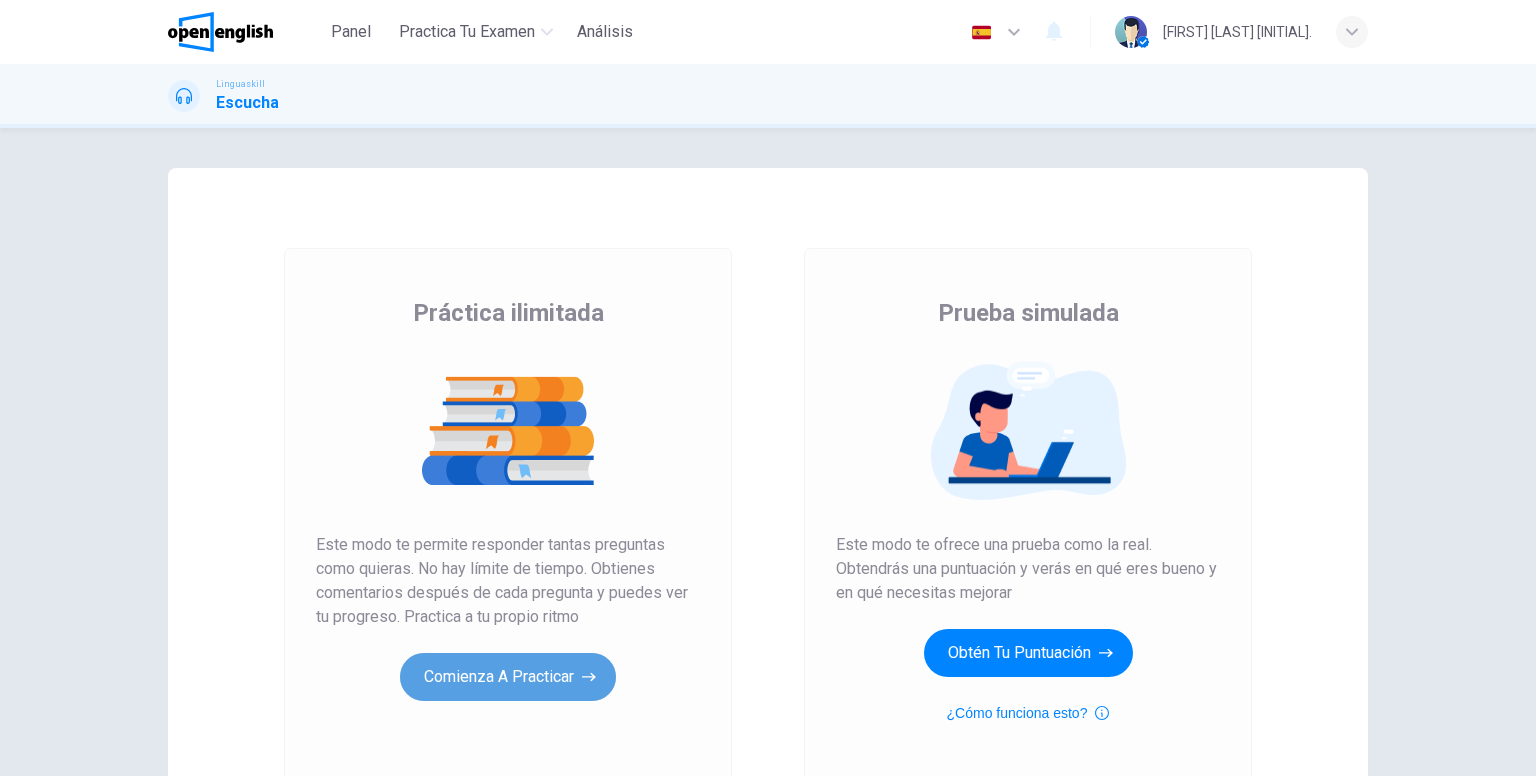 click on "Comienza a practicar" at bounding box center [508, 677] 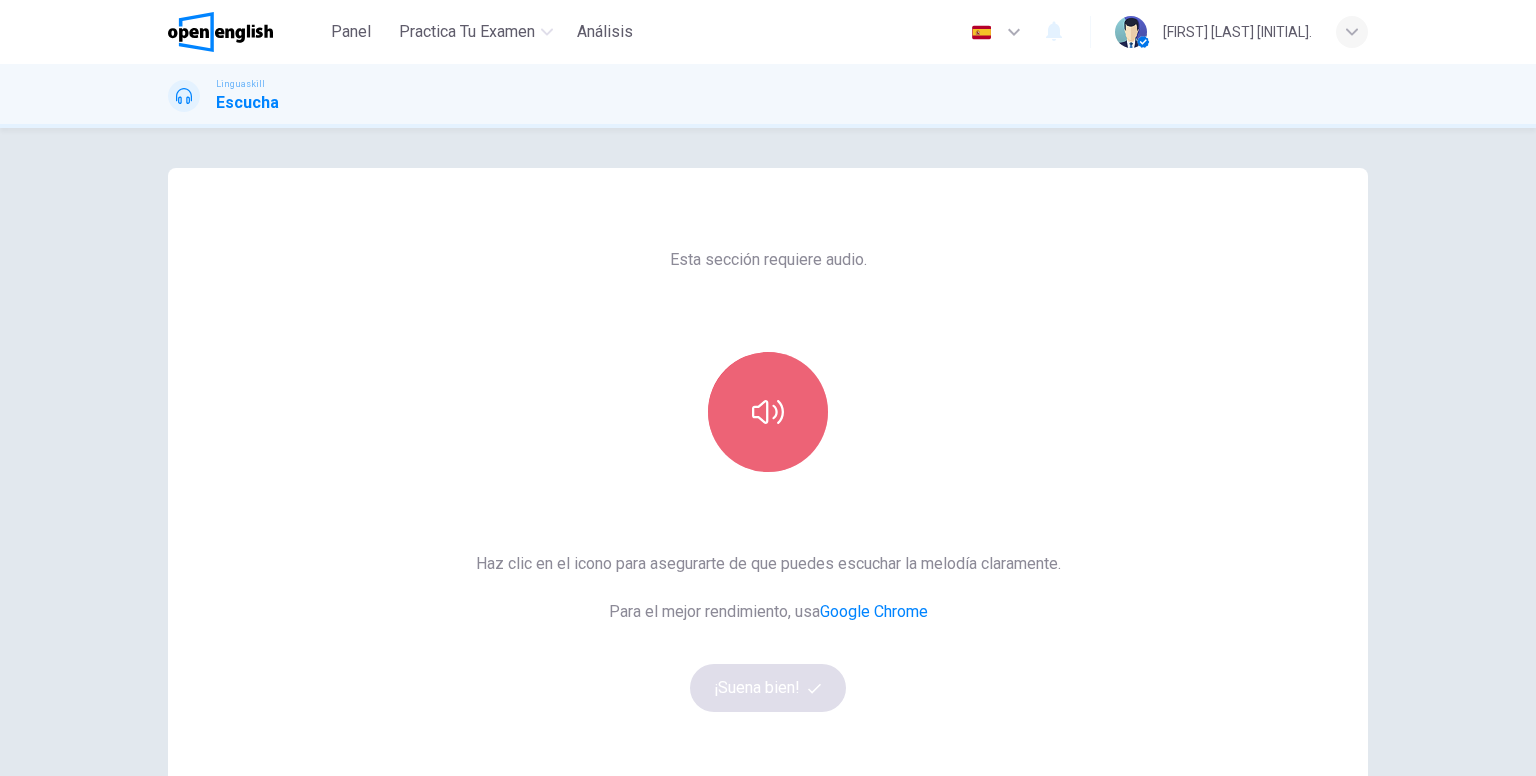 click 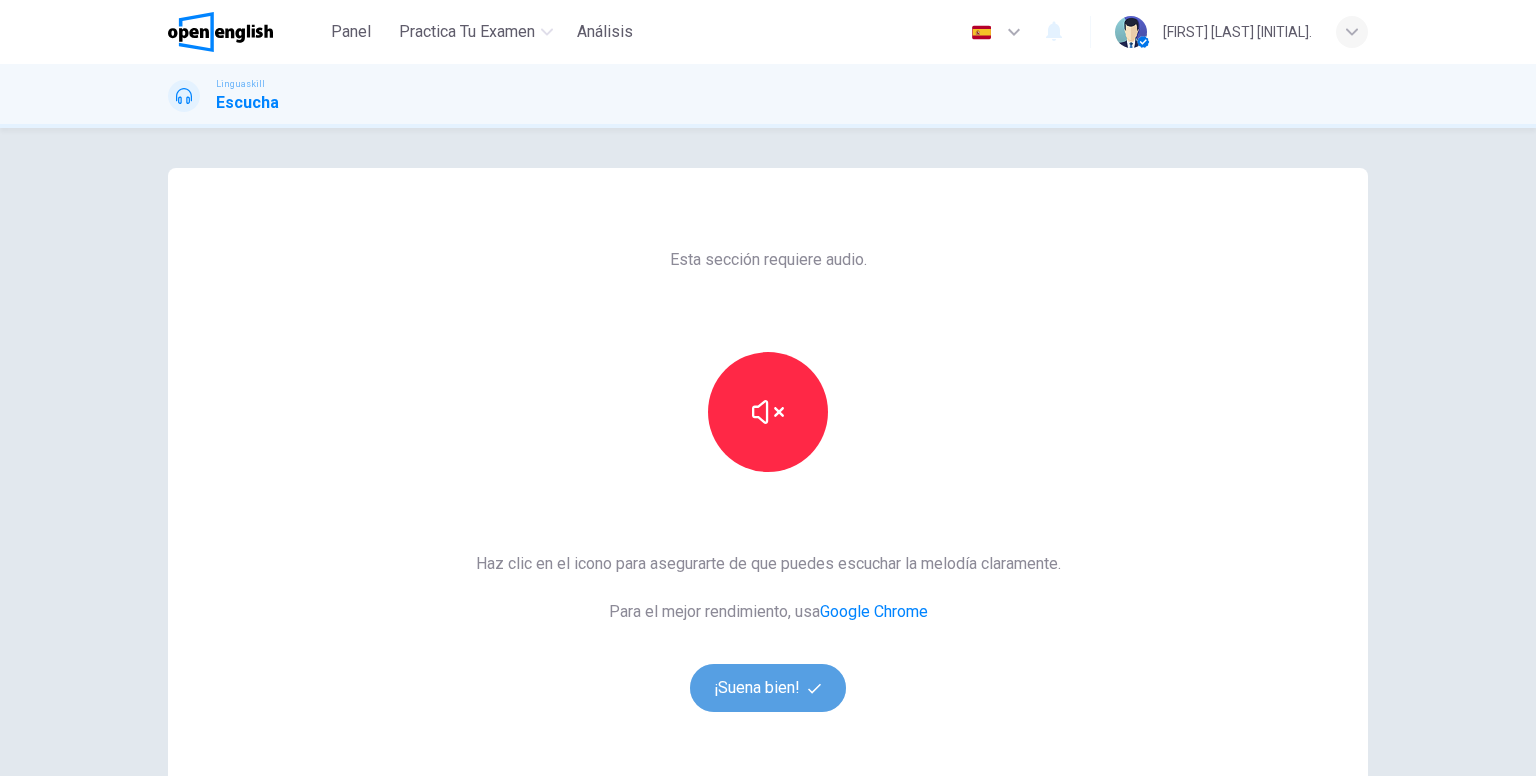 click on "¡Suena bien!" at bounding box center [768, 688] 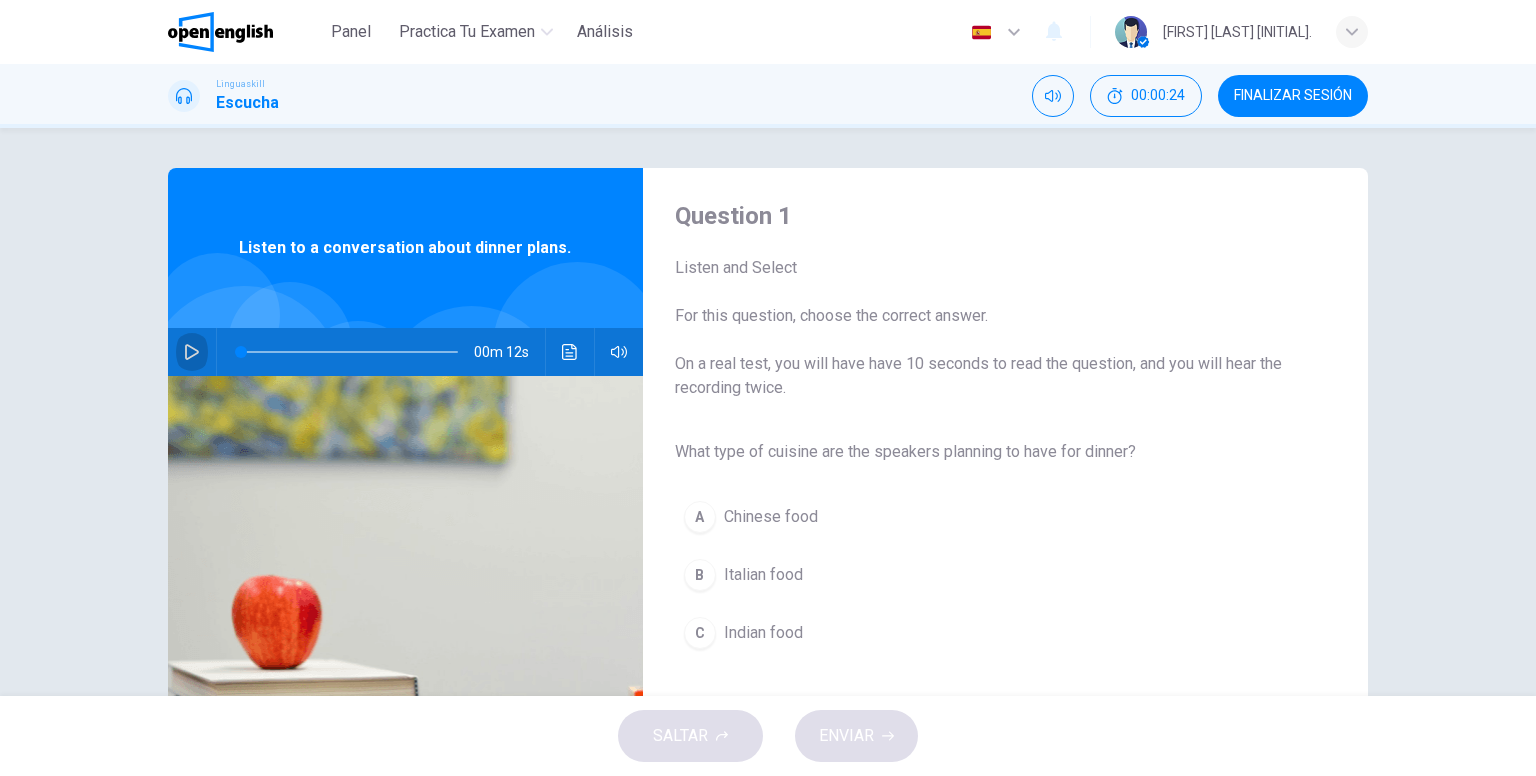 click at bounding box center (192, 352) 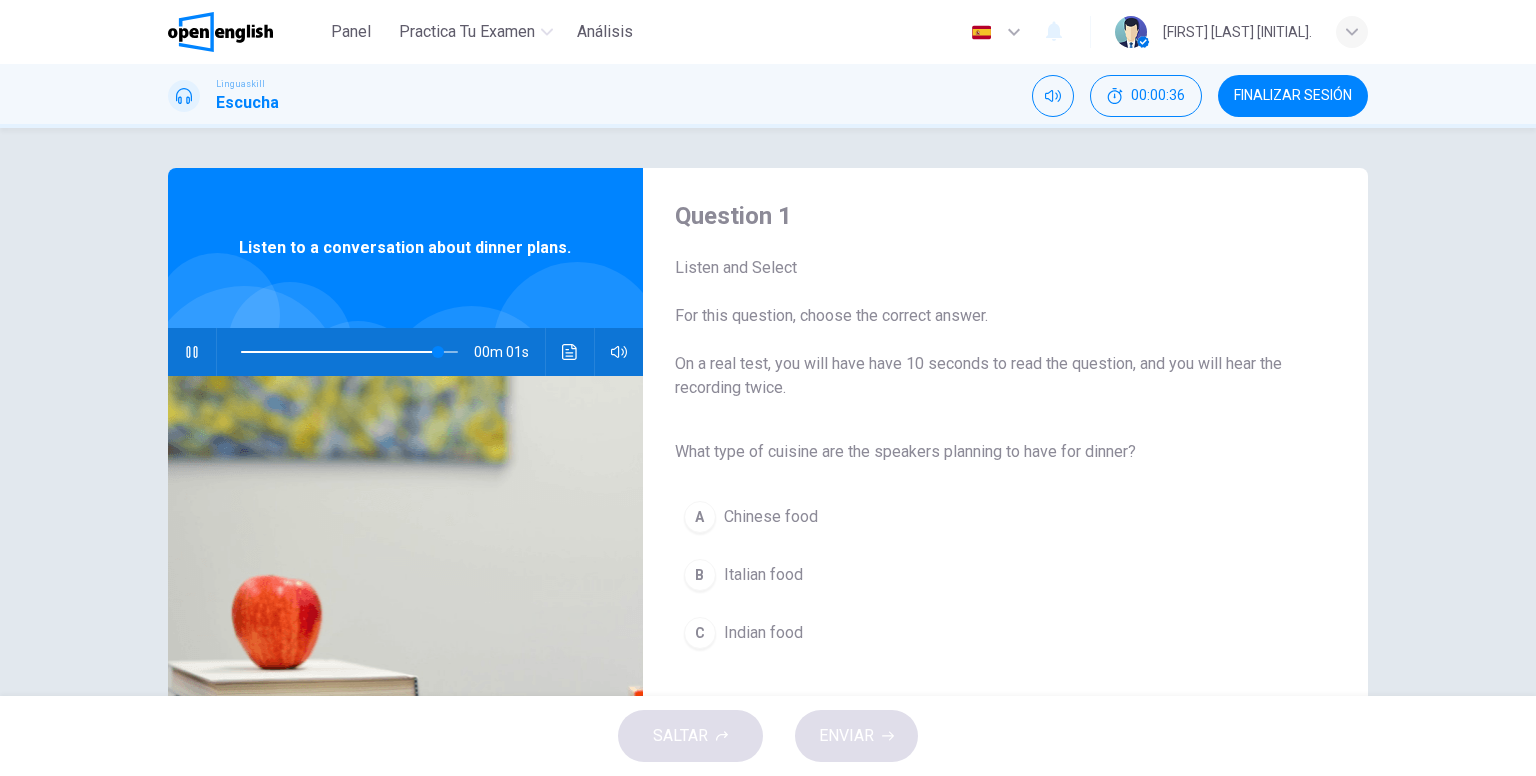 type on "*" 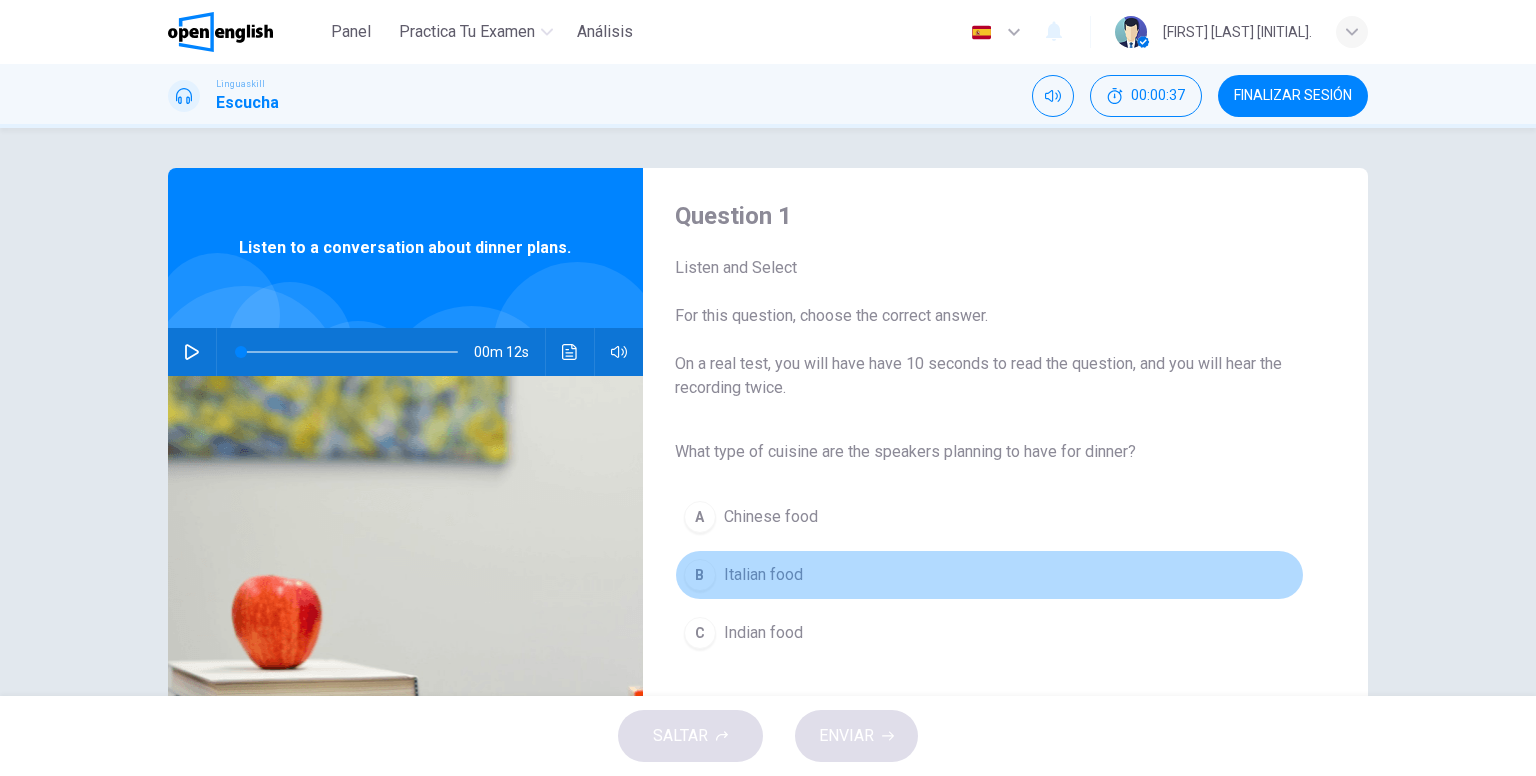 click on "B" at bounding box center (700, 575) 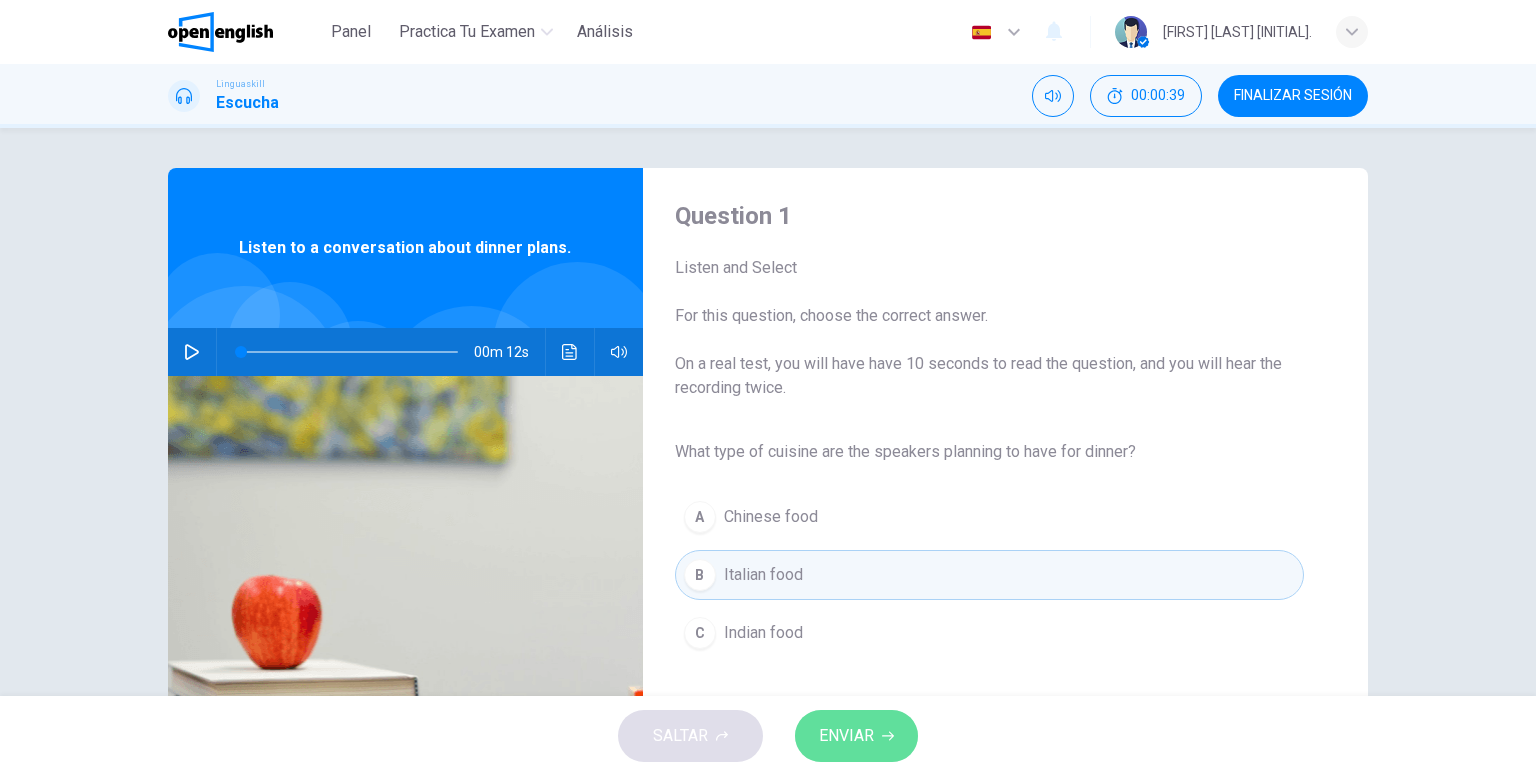 click on "ENVIAR" at bounding box center (856, 736) 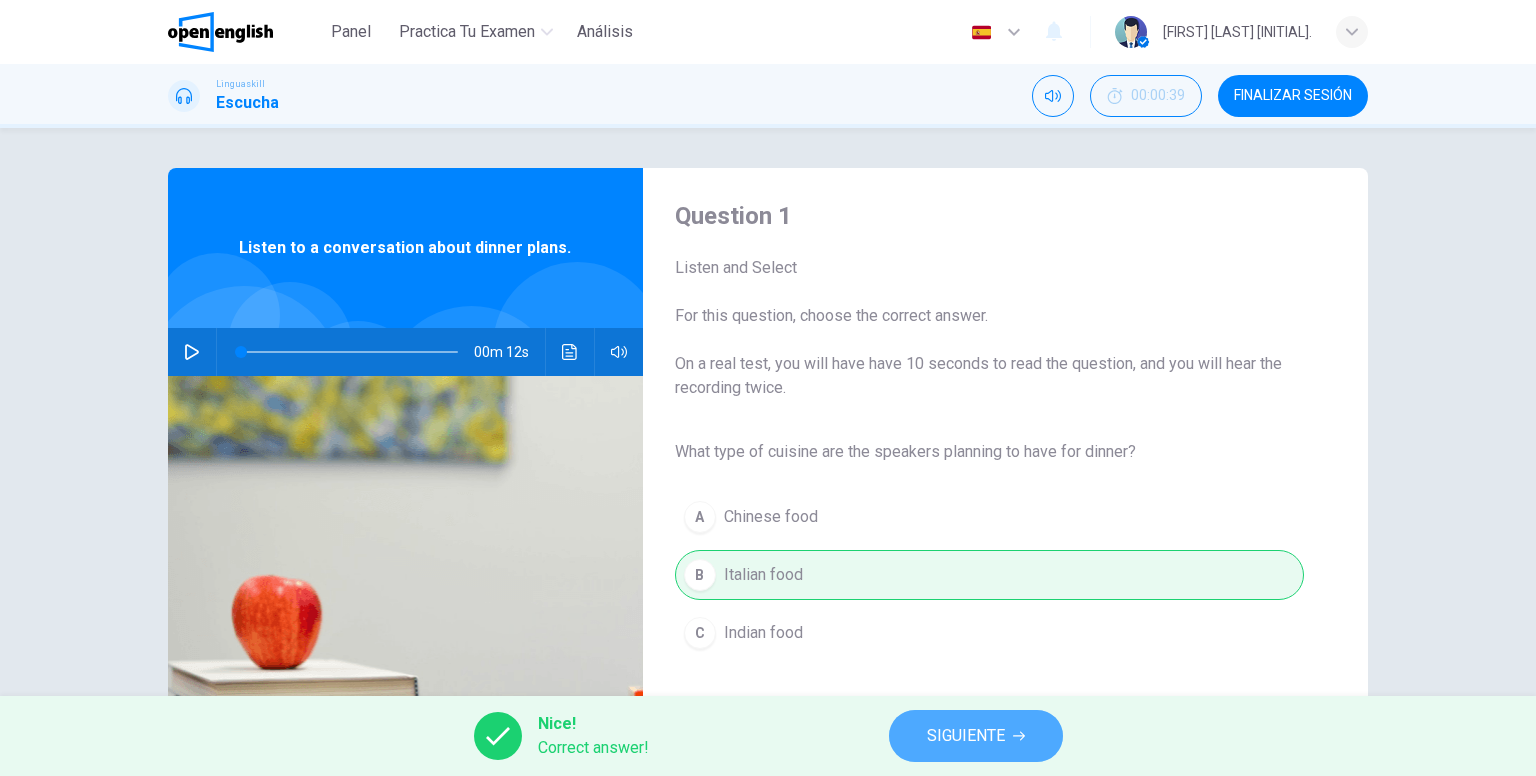 click on "SIGUIENTE" at bounding box center (966, 736) 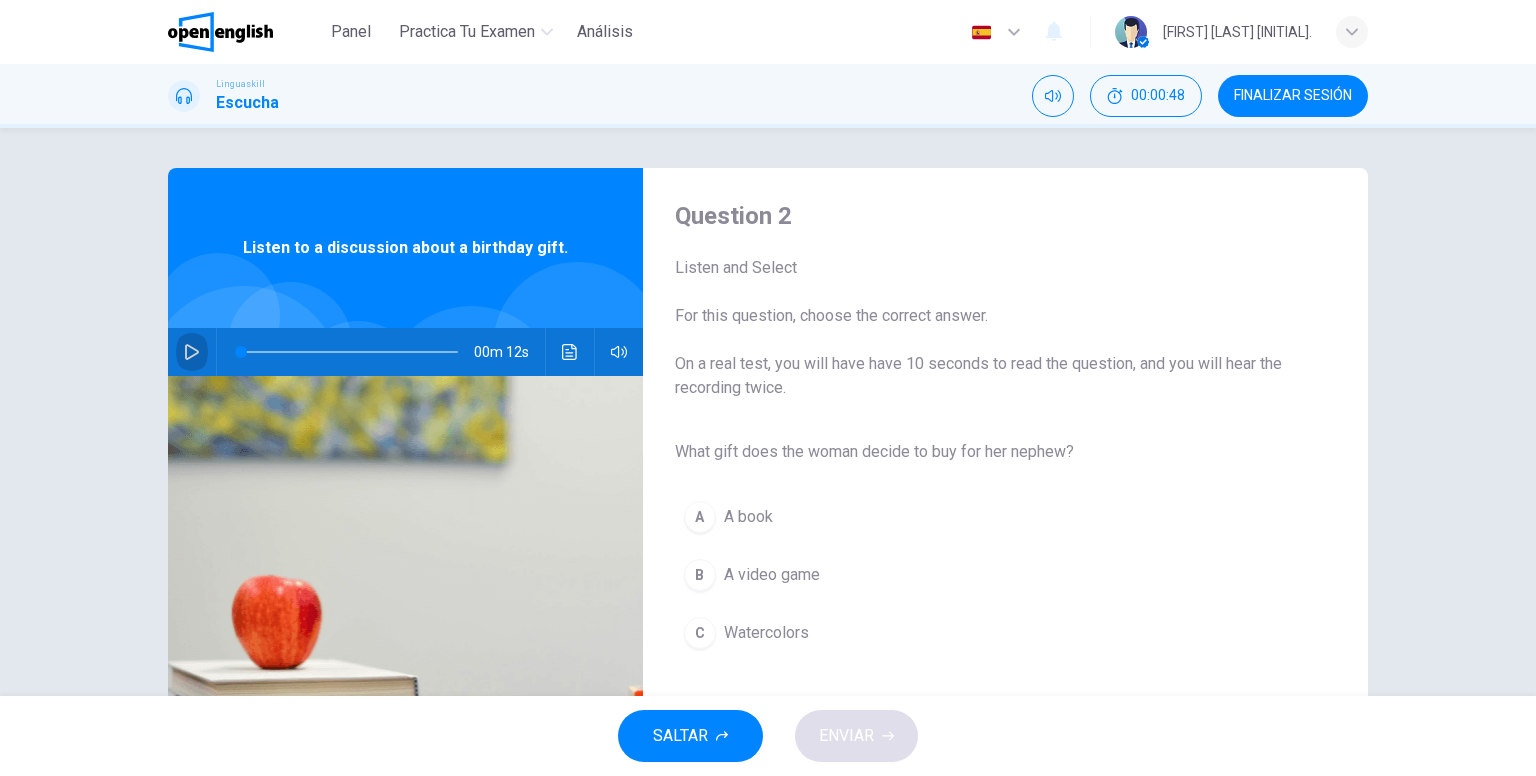 click at bounding box center (192, 352) 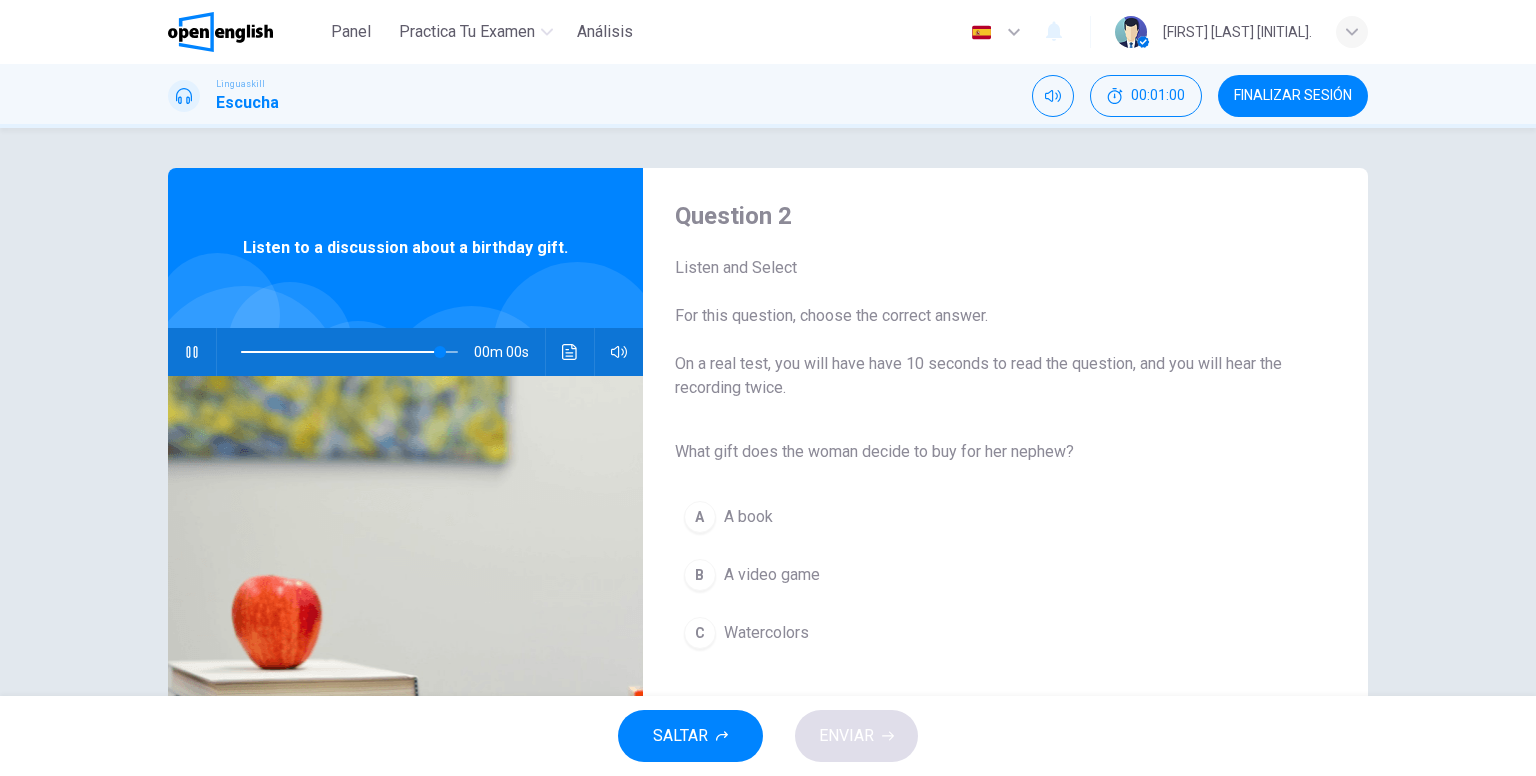 type on "*" 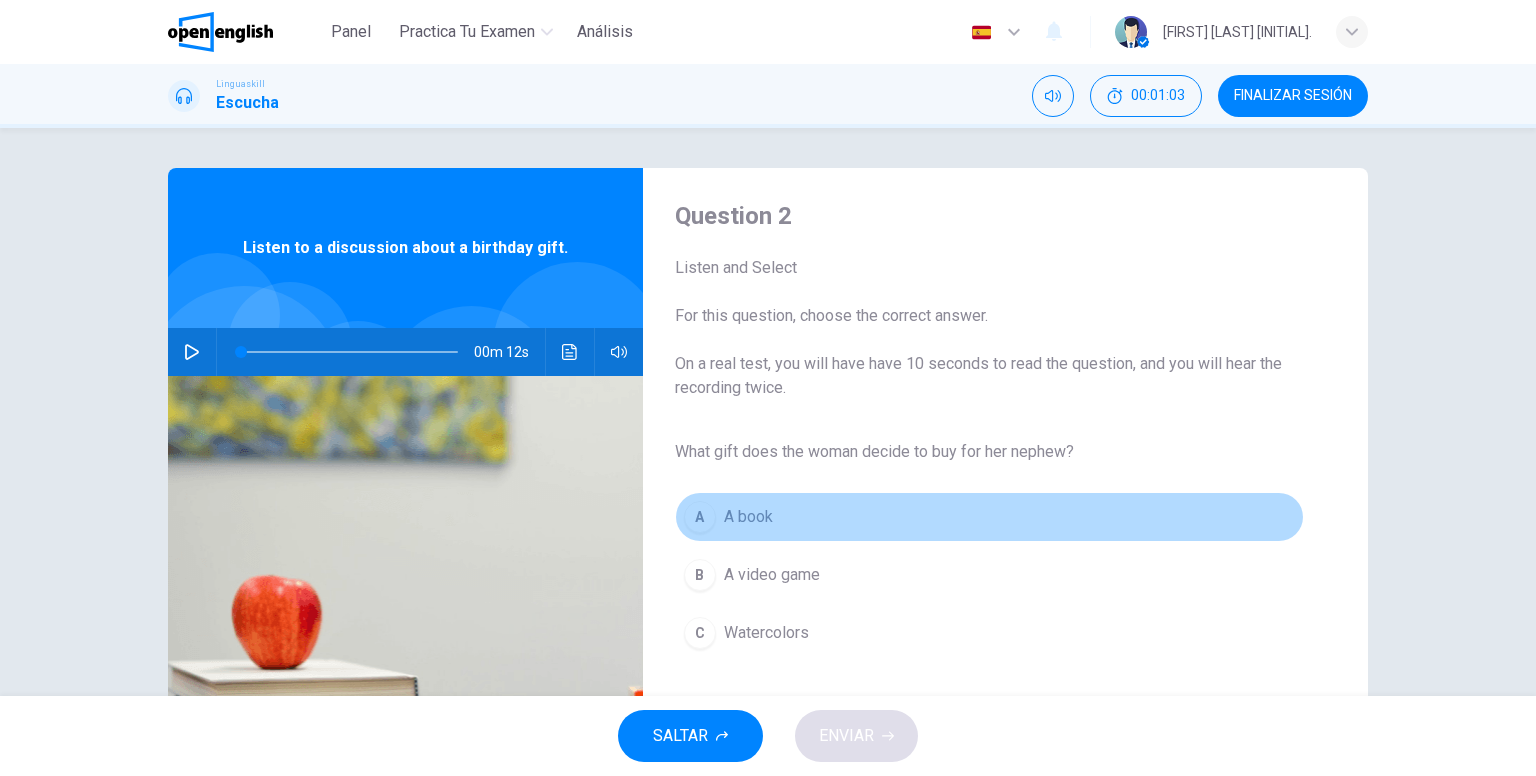 click on "A" at bounding box center [700, 517] 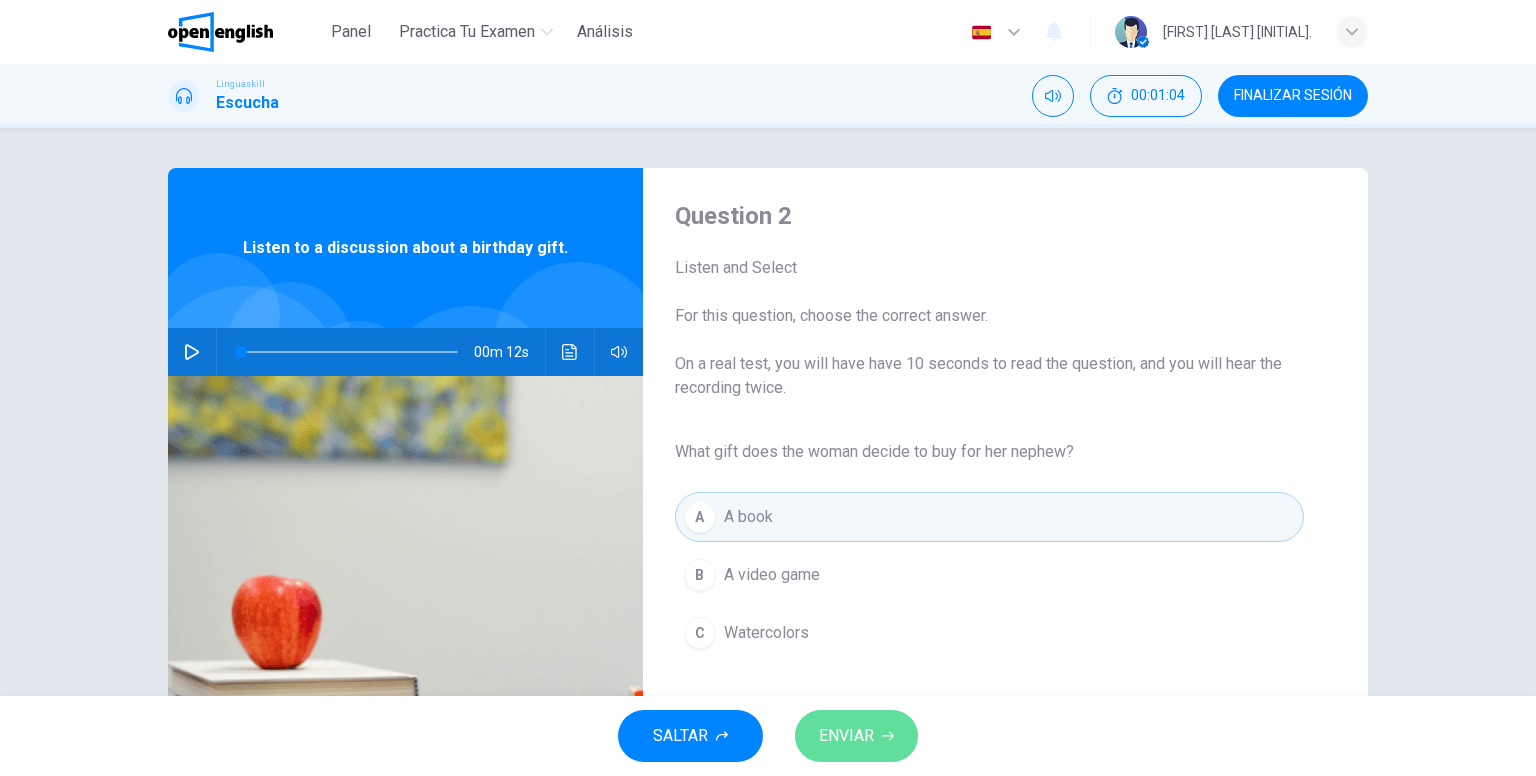 click on "ENVIAR" at bounding box center (856, 736) 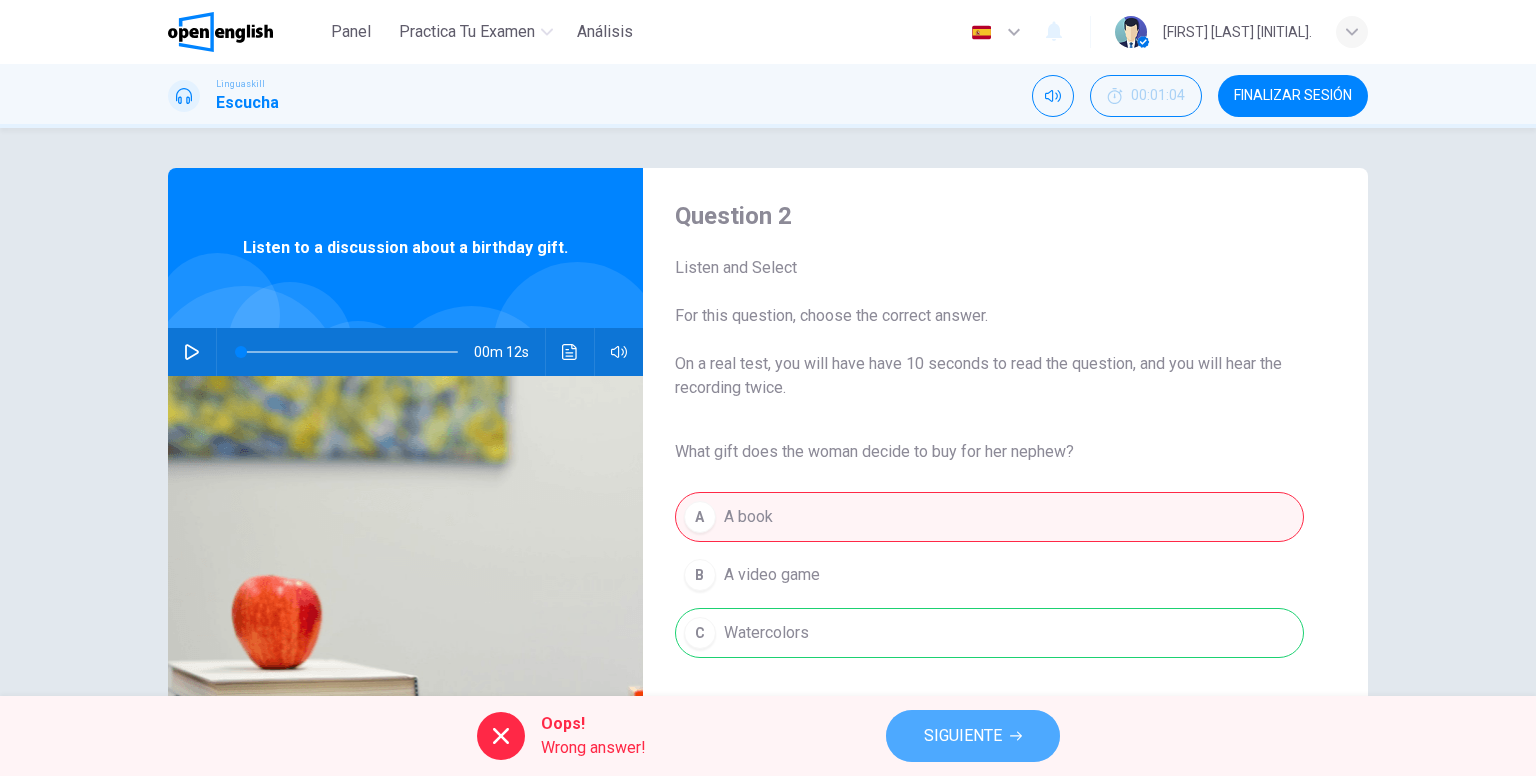 click on "SIGUIENTE" at bounding box center [963, 736] 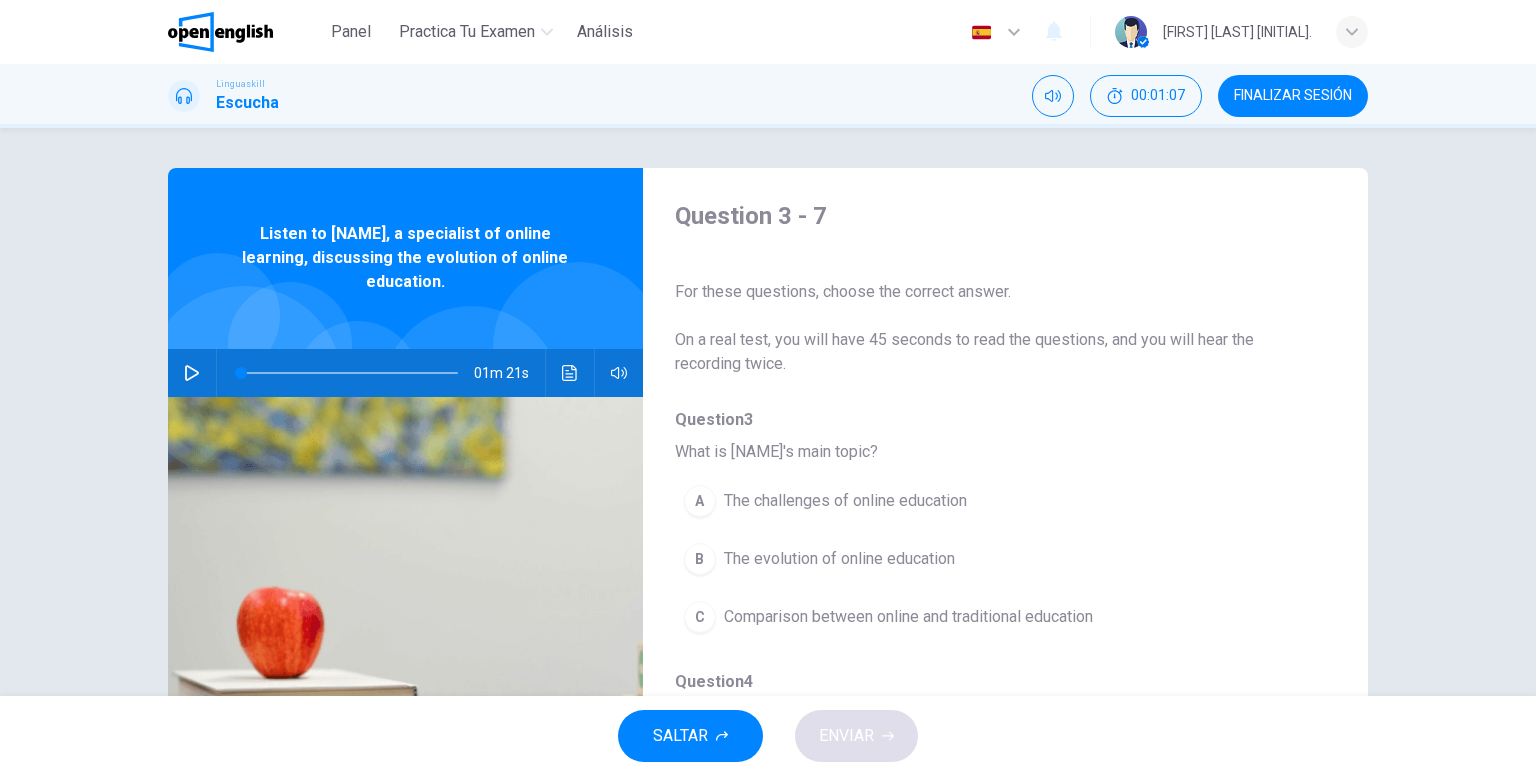 click 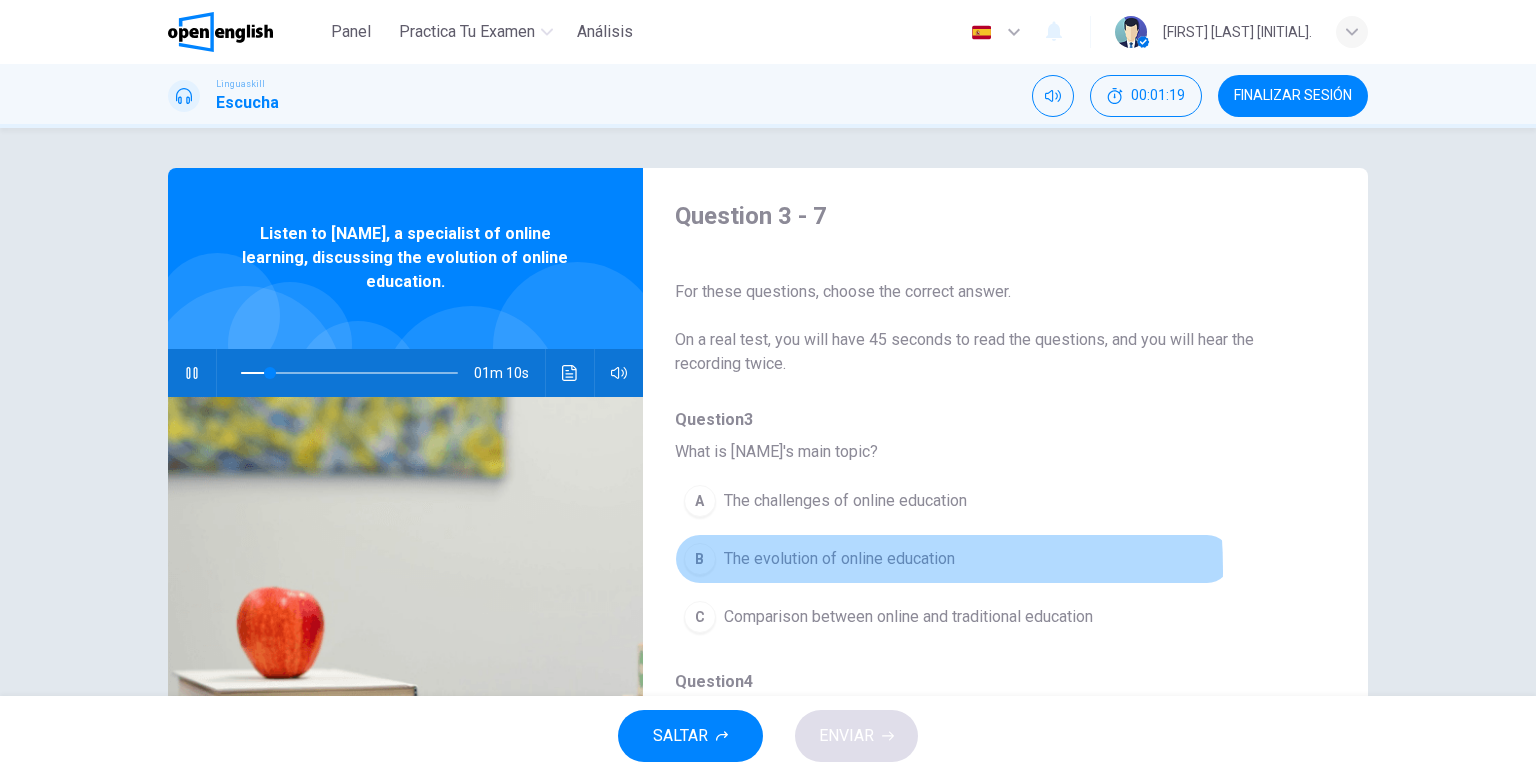 click on "The evolution of online education" at bounding box center (839, 559) 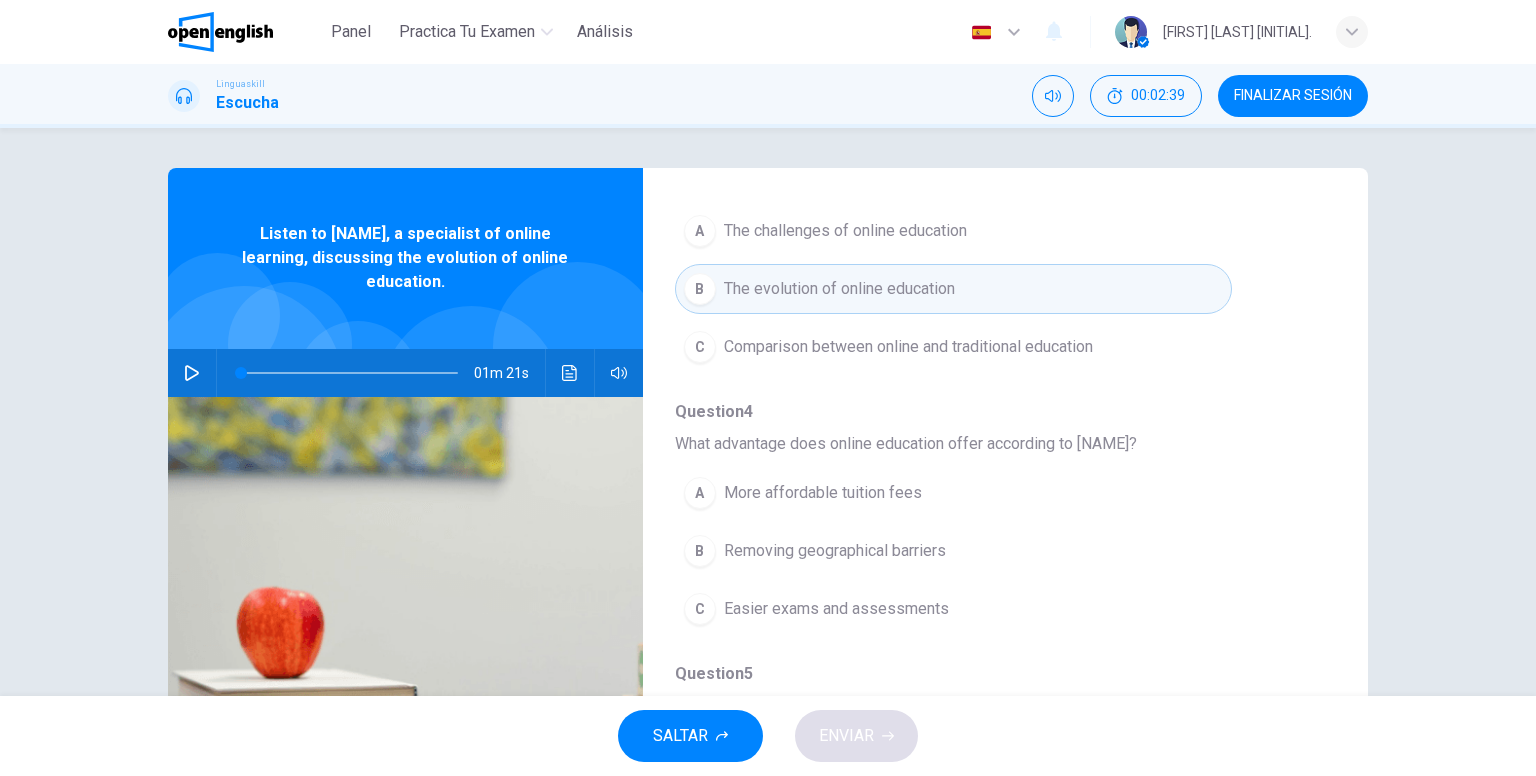 scroll, scrollTop: 266, scrollLeft: 0, axis: vertical 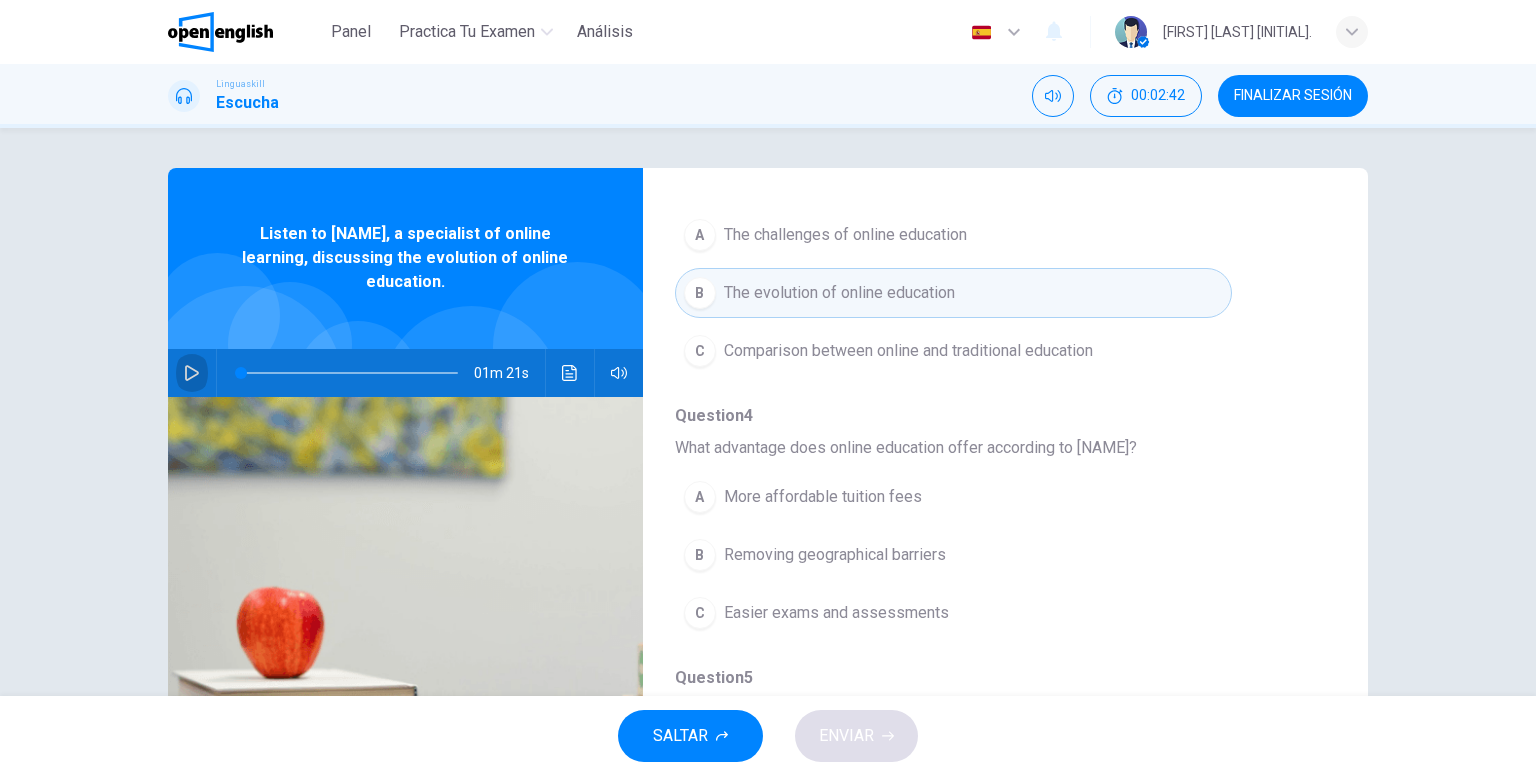 click 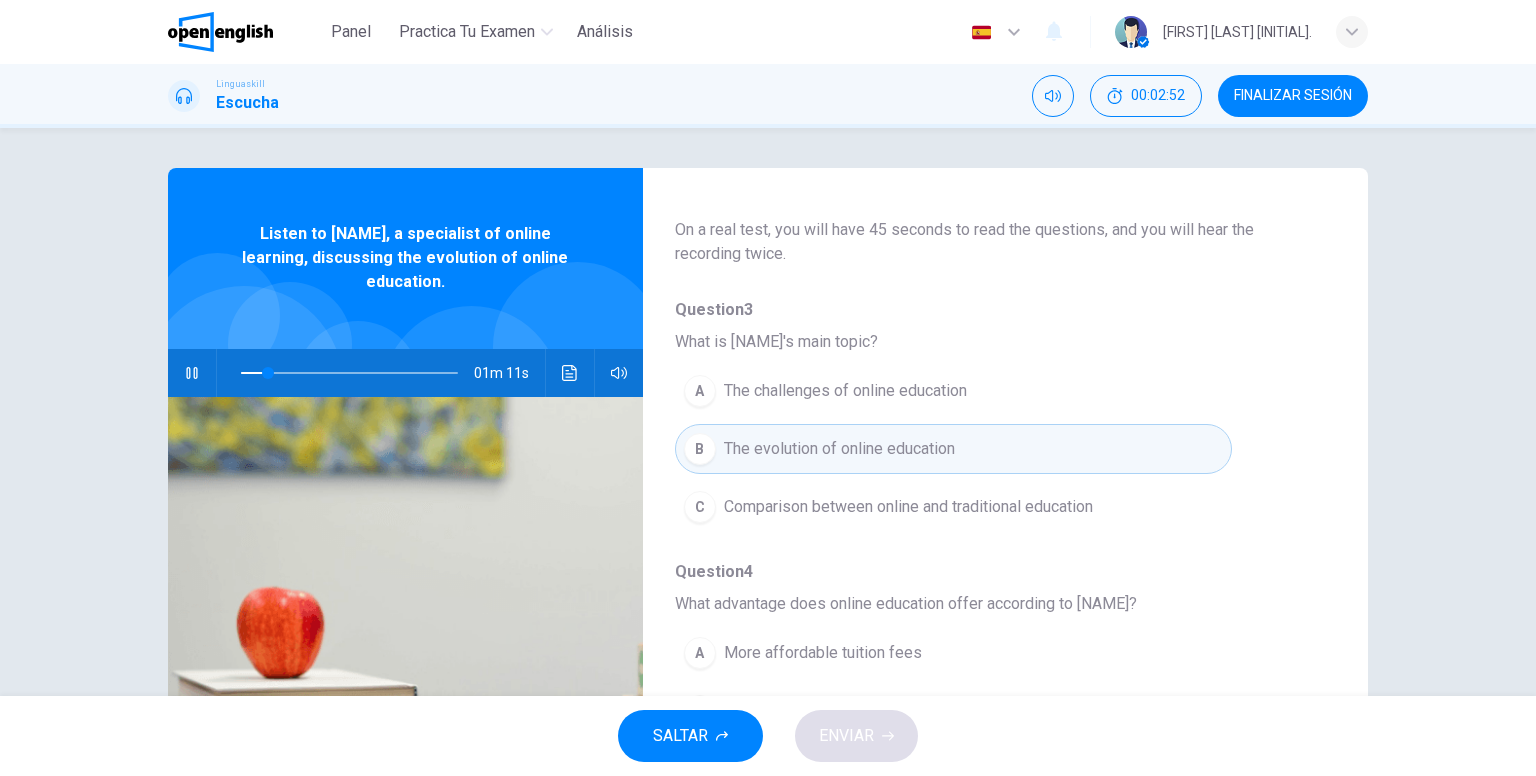 scroll, scrollTop: 112, scrollLeft: 0, axis: vertical 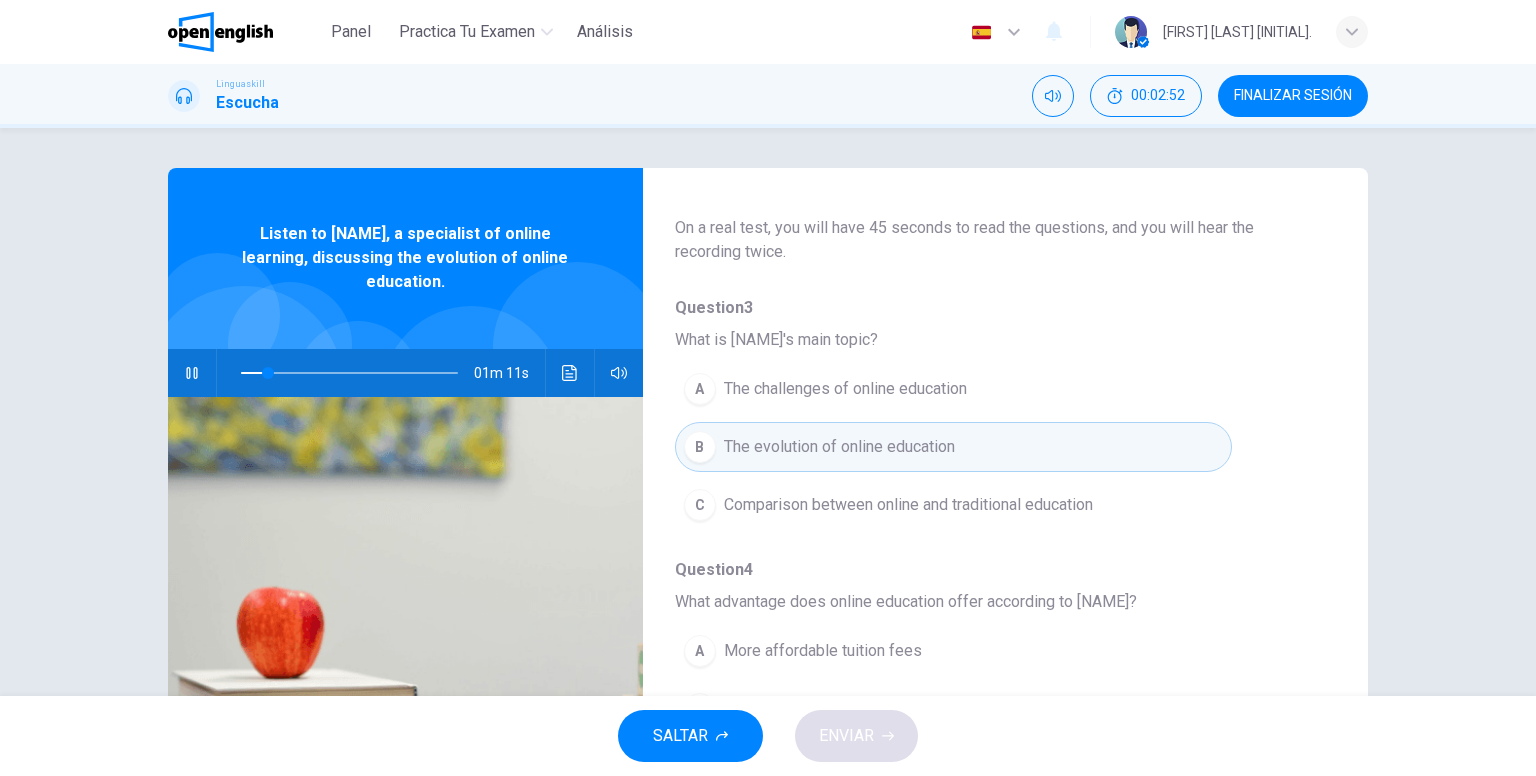 click on "Question 3 - 7 For these questions, choose the correct answer. On a real test, you will have 45 seconds to read the questions, and you will hear the recording twice. Question  3 What is [NAME]'s main topic? A The challenges of online education B The evolution of online education C Comparison between online and traditional education Question  4 What advantage does online education offer according to [NAME]? A More affordable tuition fees B Removing geographical barriers C Easier exams and assessments Question  5 What is a key challenge of online education? A Maintaining student engagement B Technology costs C Limited course options Question  6 How did the pandemic impact online education? A It caused a decline in online enrollments B It accelerated the growth of online education C It revealed the ineffectiveness of online learning Question  7 What future educational model does [NAME] predict? A A complete shift to online learning B A hybrid model of traditional and online methods C 01m 11s" at bounding box center (768, 515) 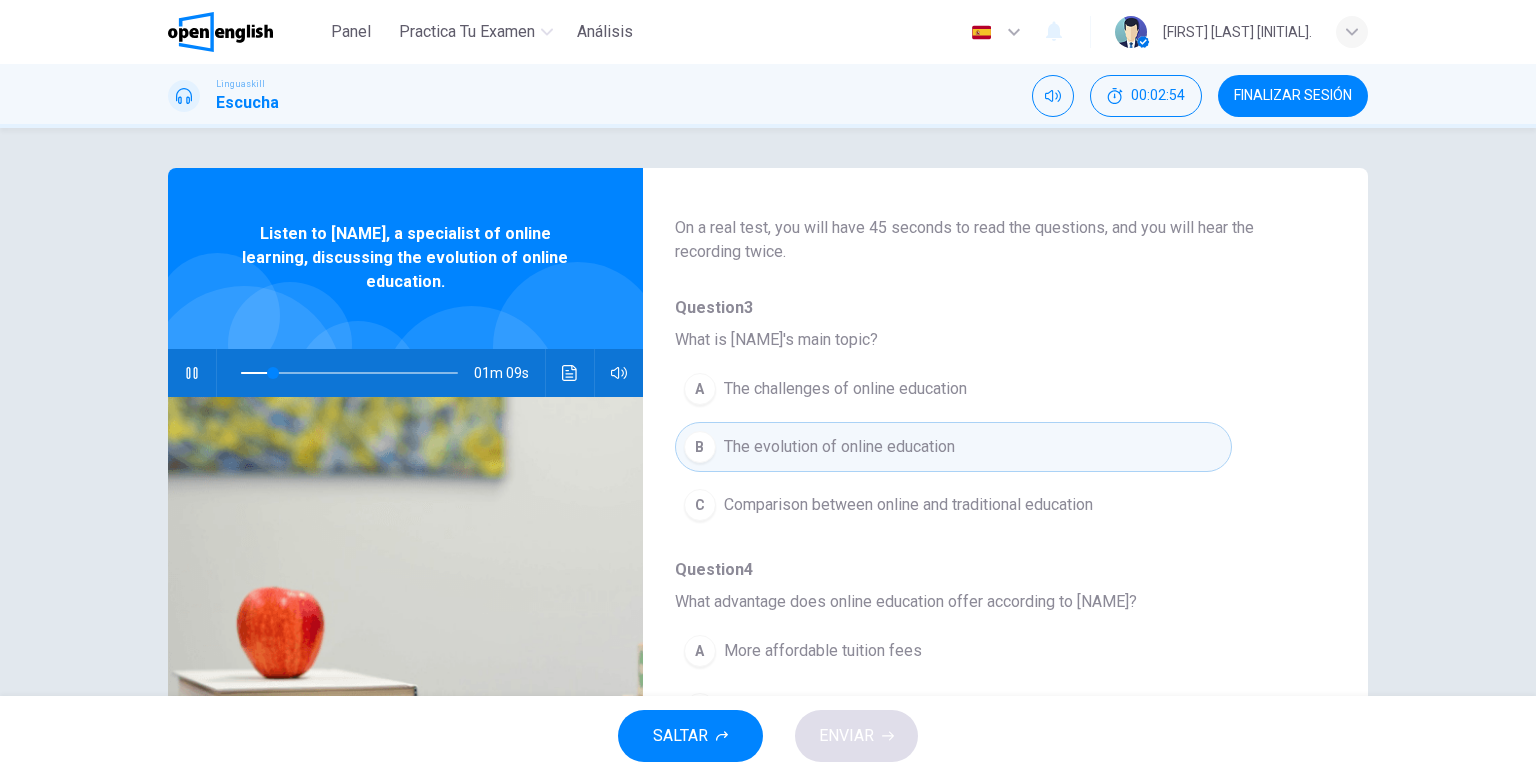 drag, startPoint x: 1389, startPoint y: 414, endPoint x: 1389, endPoint y: 425, distance: 11 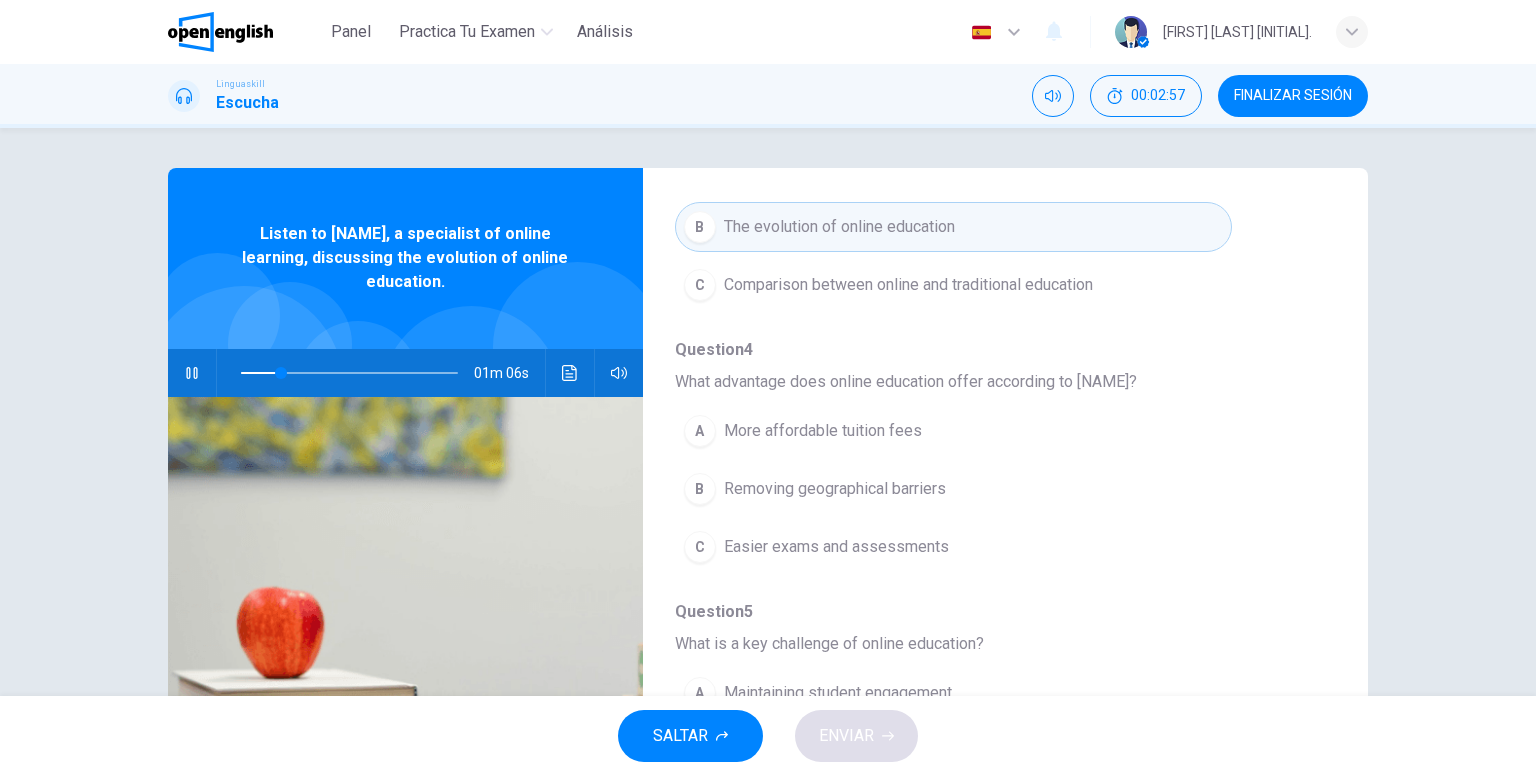 scroll, scrollTop: 337, scrollLeft: 0, axis: vertical 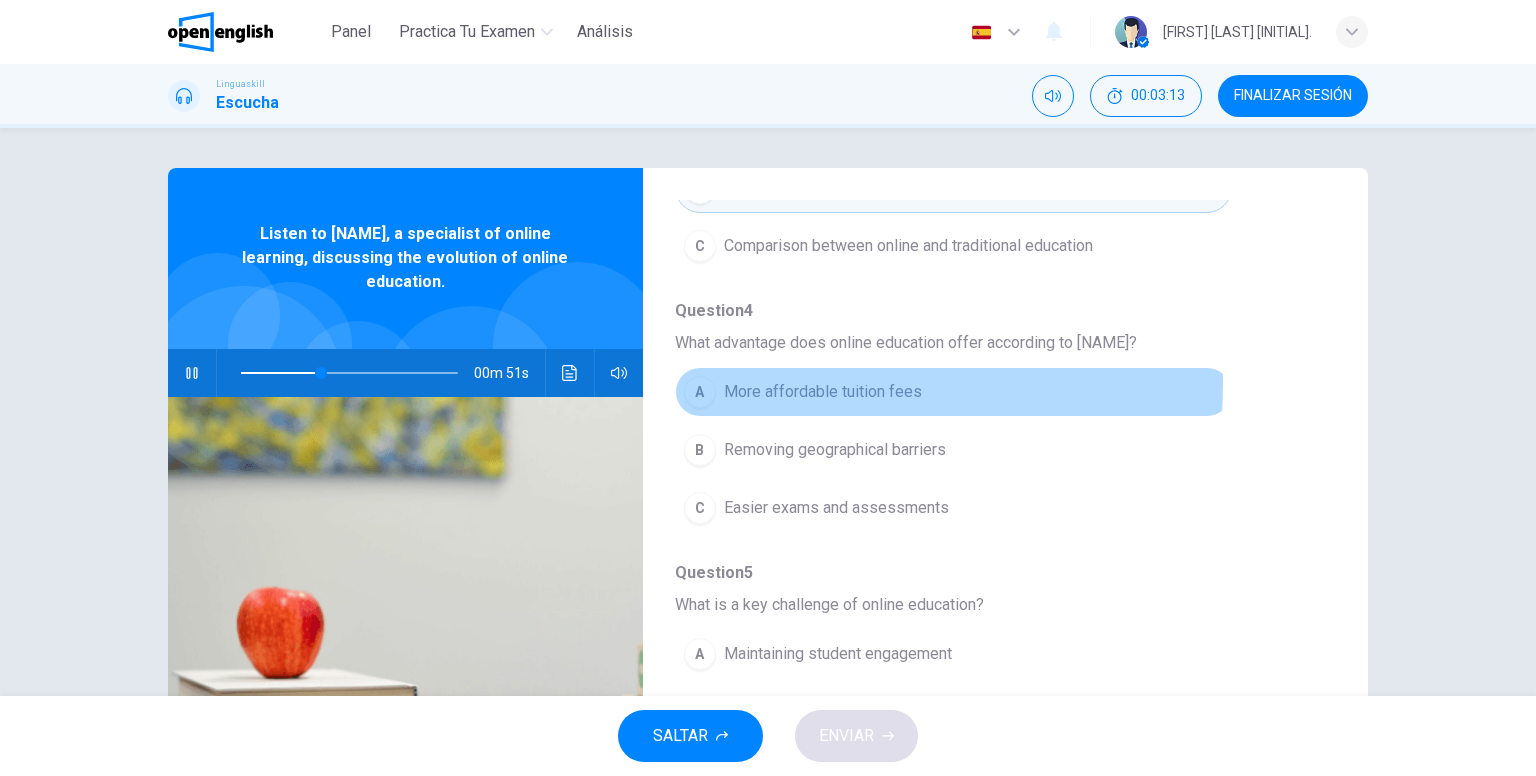 click on "A More affordable tuition fees" at bounding box center (953, 392) 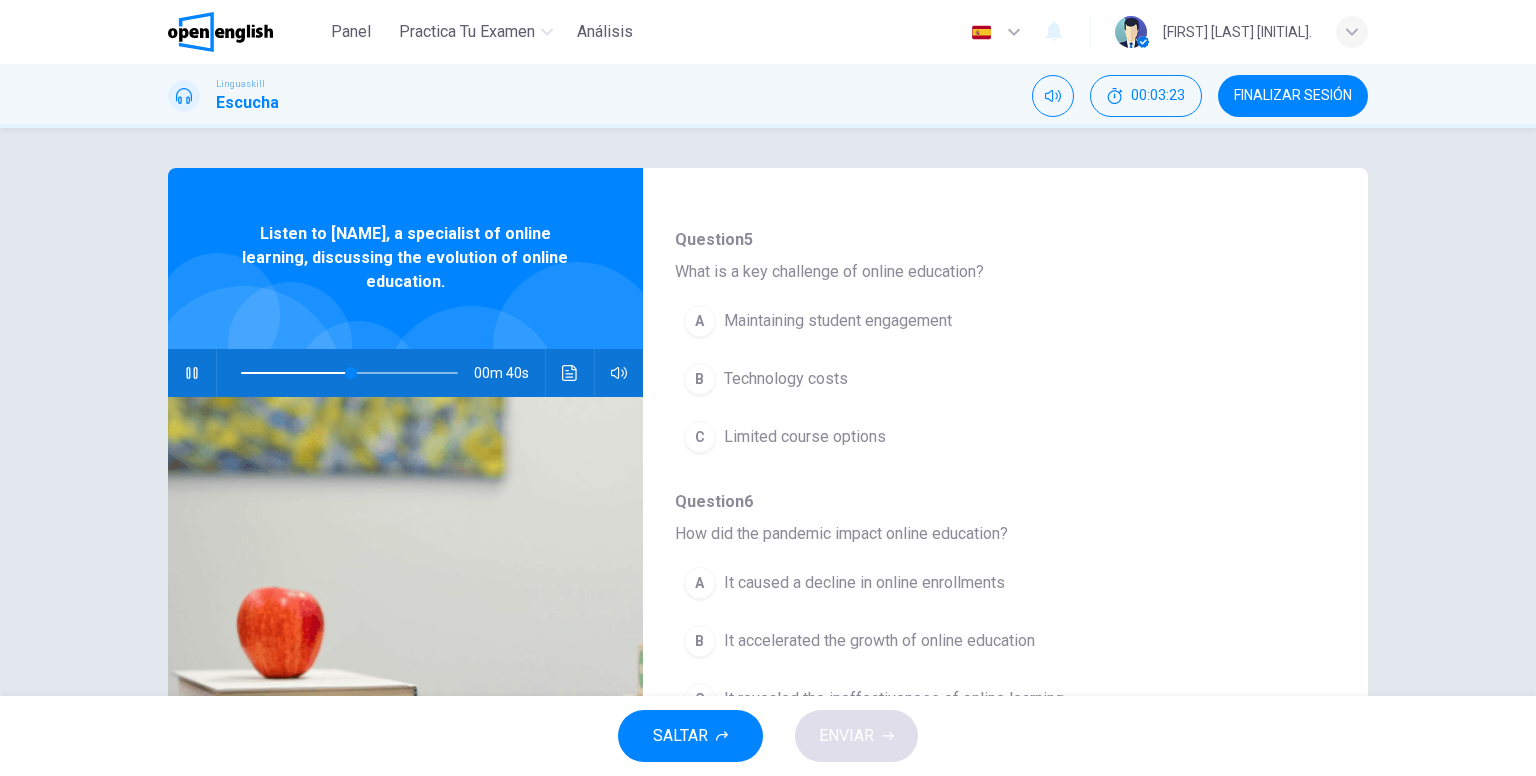 scroll, scrollTop: 705, scrollLeft: 0, axis: vertical 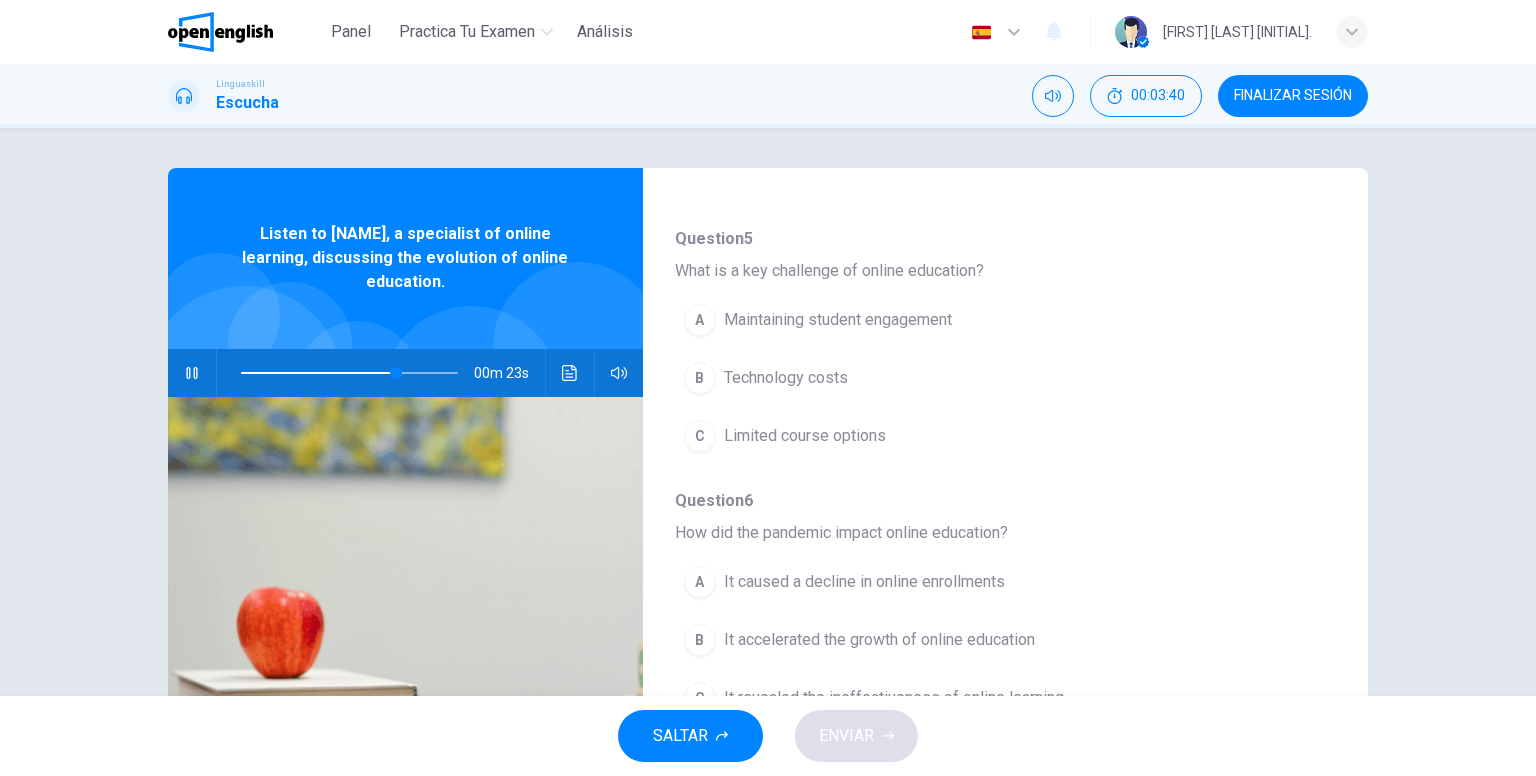 click on "A" at bounding box center [700, 320] 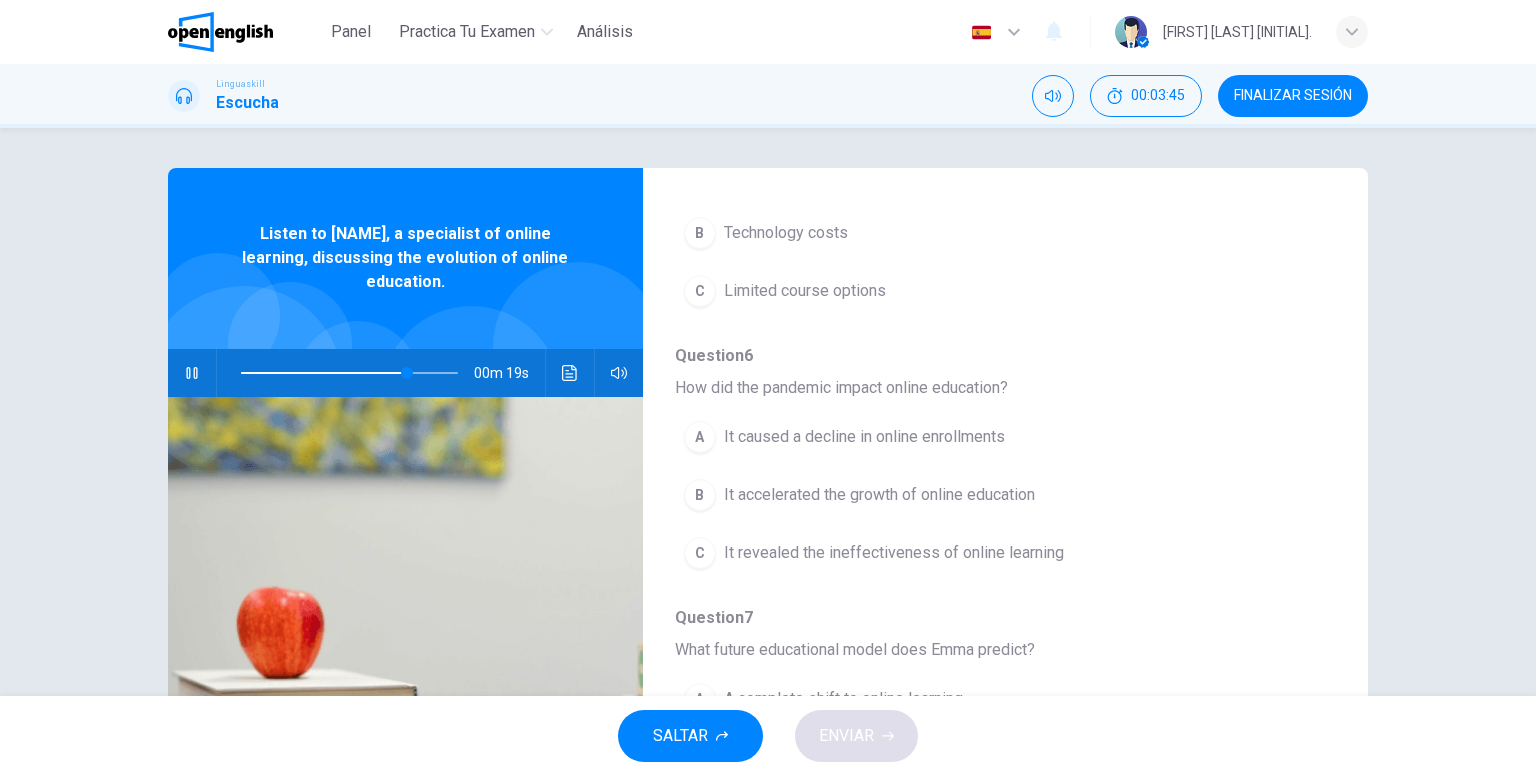 scroll, scrollTop: 856, scrollLeft: 0, axis: vertical 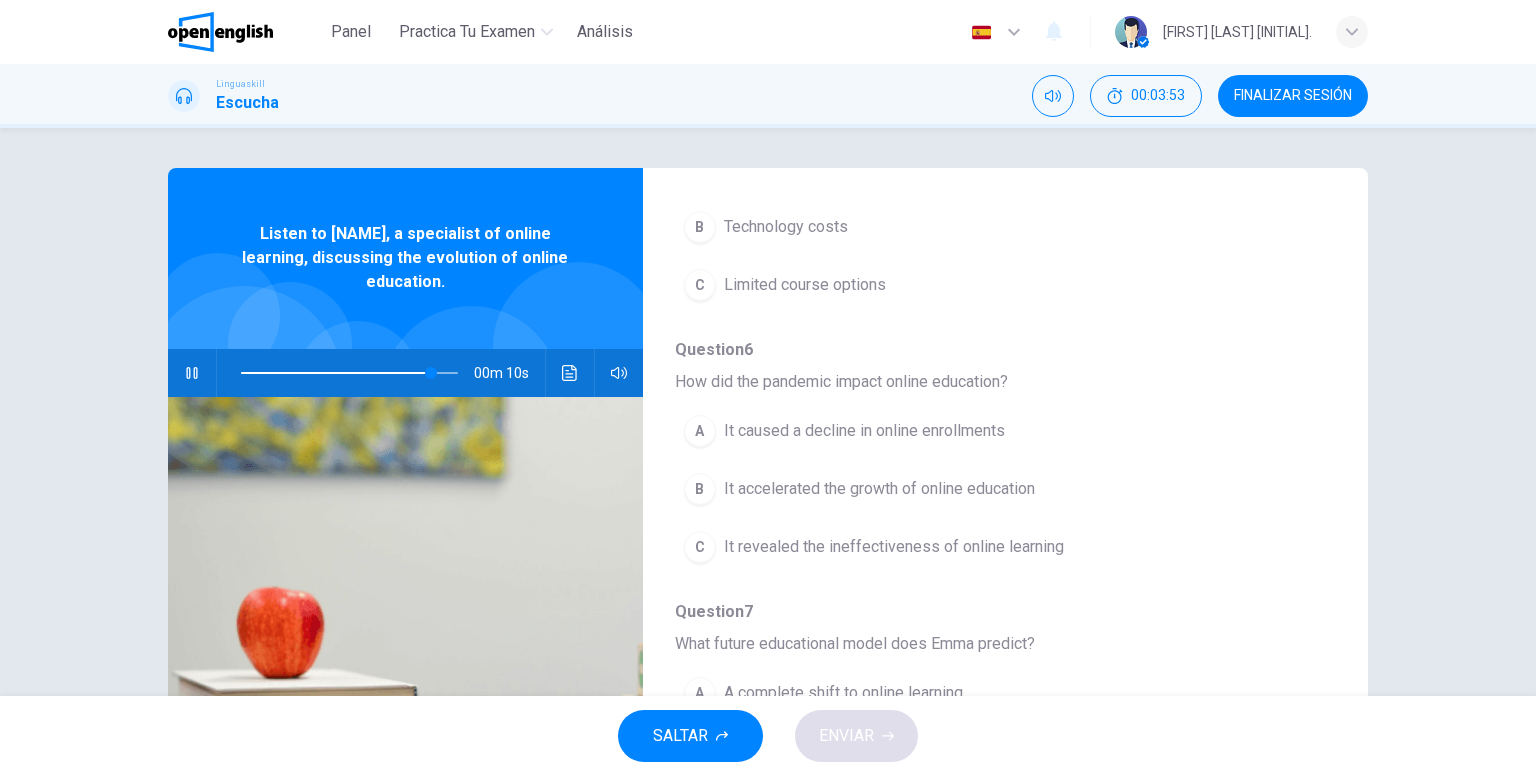 click on "B" at bounding box center [700, 489] 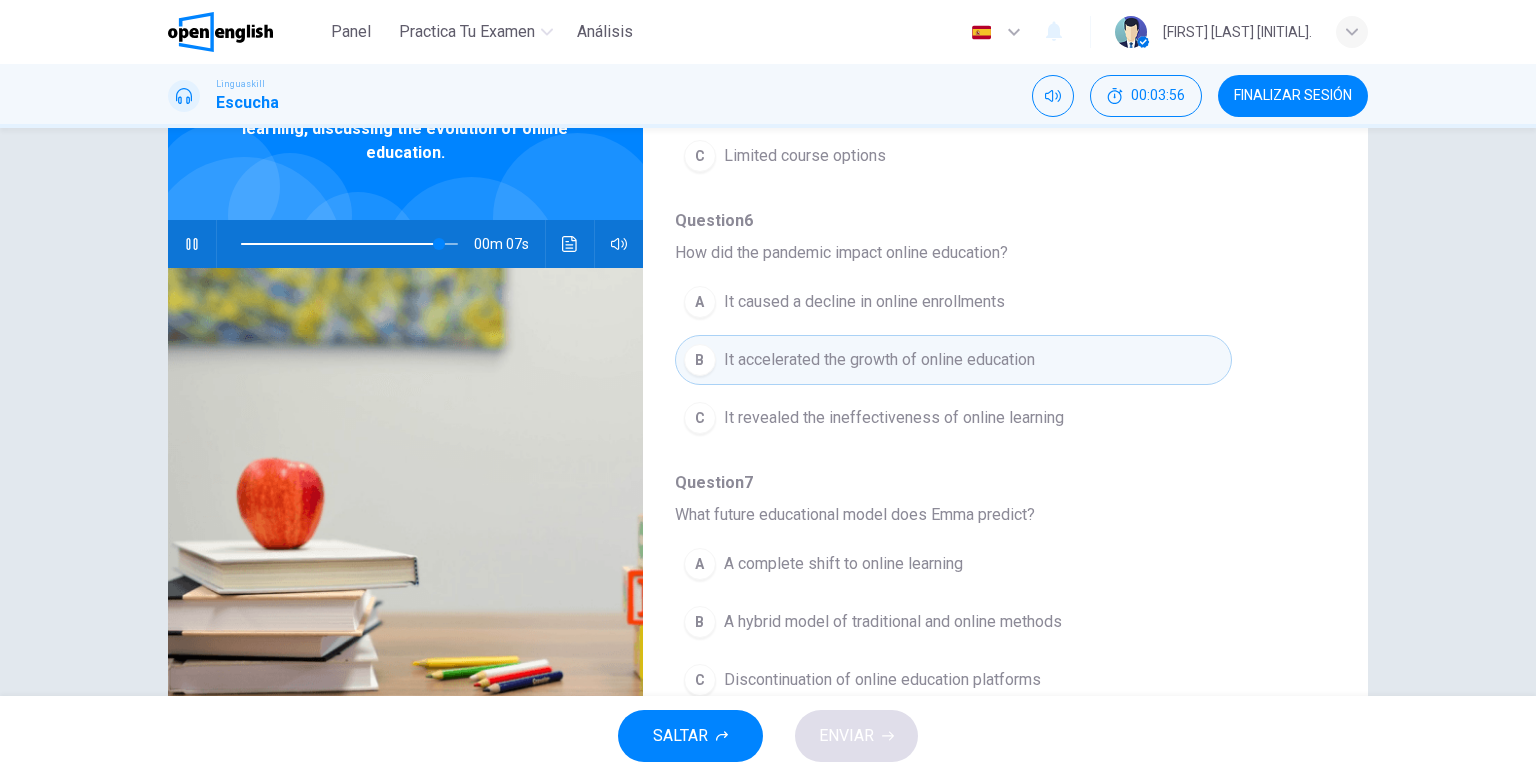 scroll, scrollTop: 207, scrollLeft: 0, axis: vertical 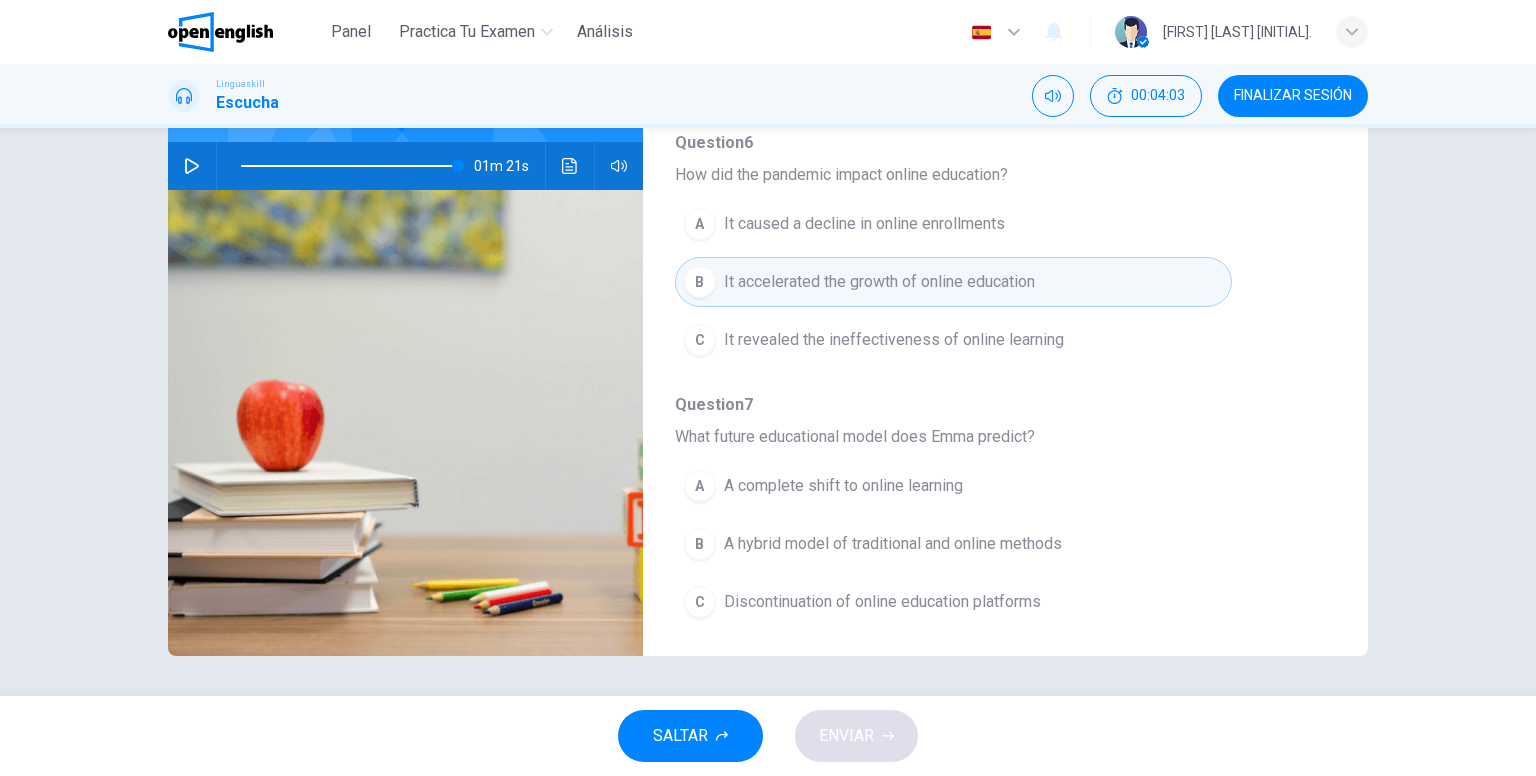type on "*" 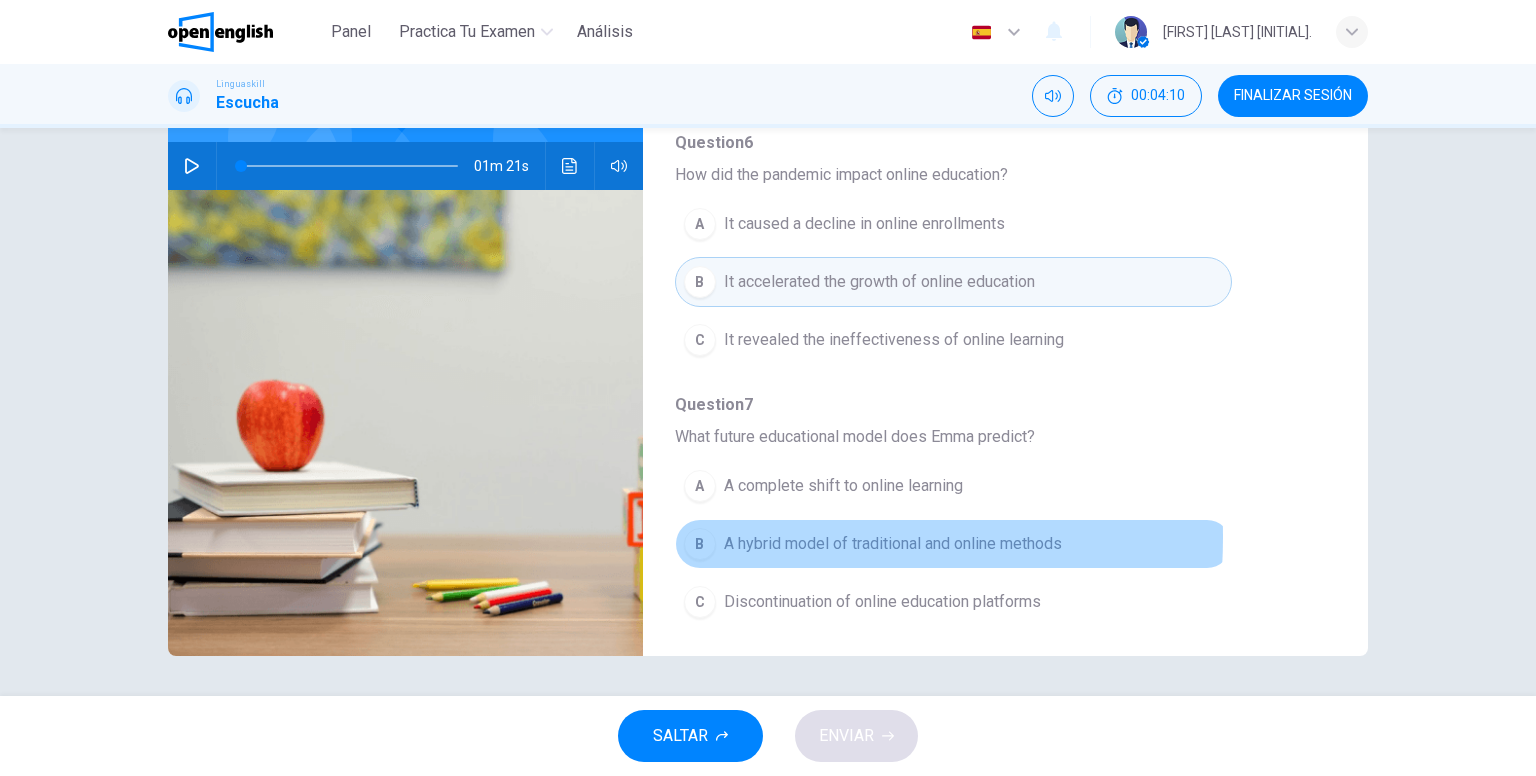 click on "B" at bounding box center (700, 544) 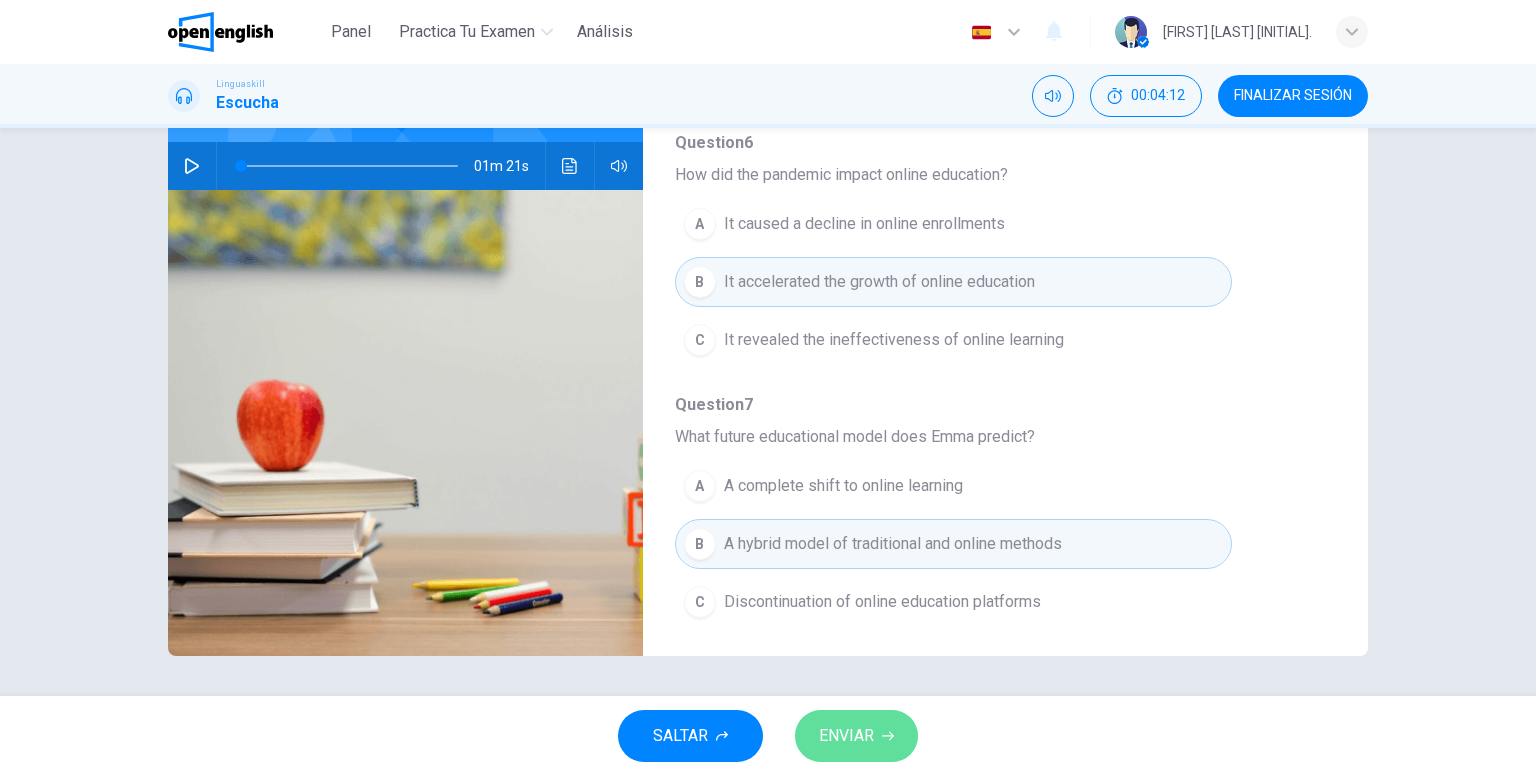 click on "ENVIAR" at bounding box center [846, 736] 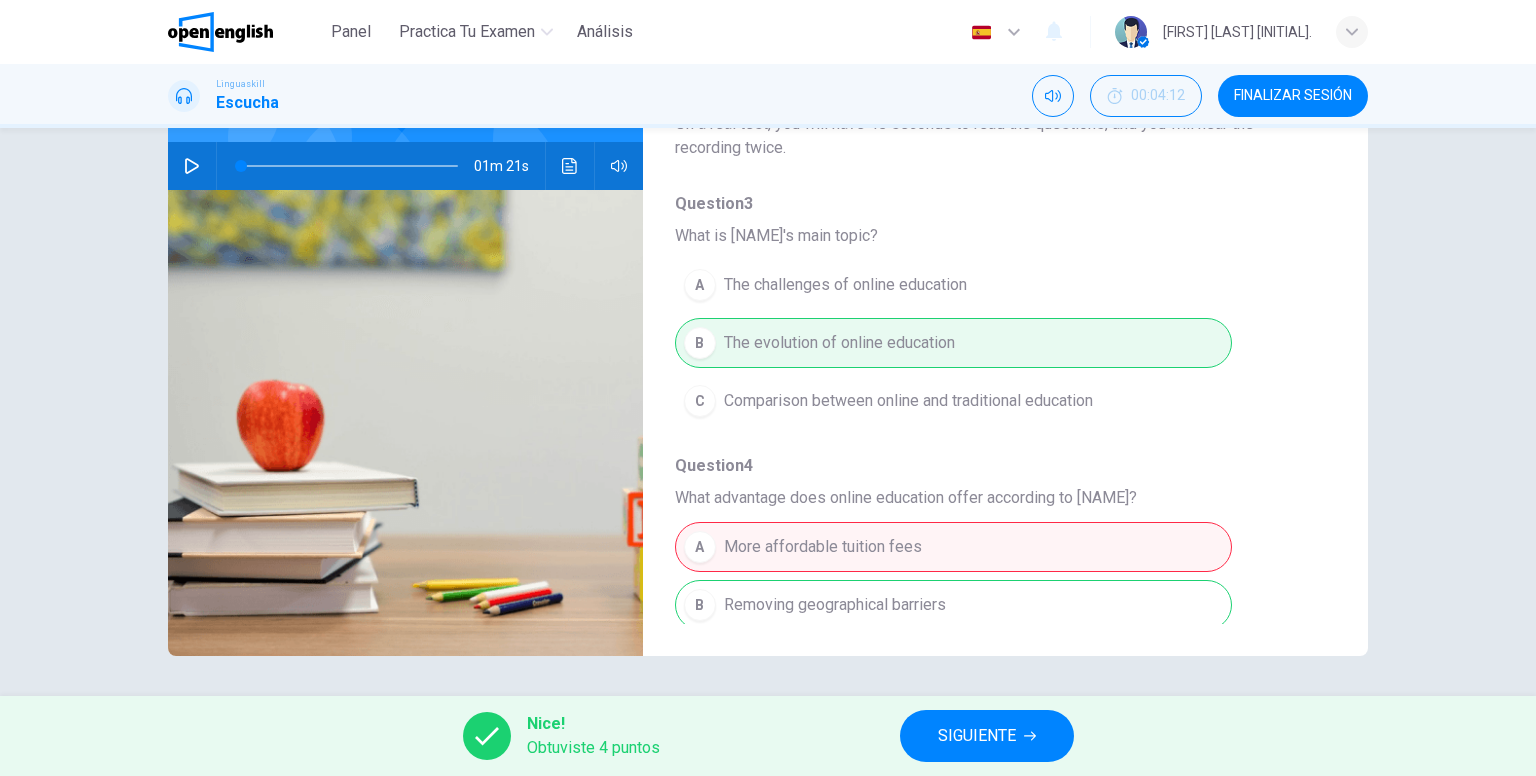 scroll, scrollTop: 0, scrollLeft: 0, axis: both 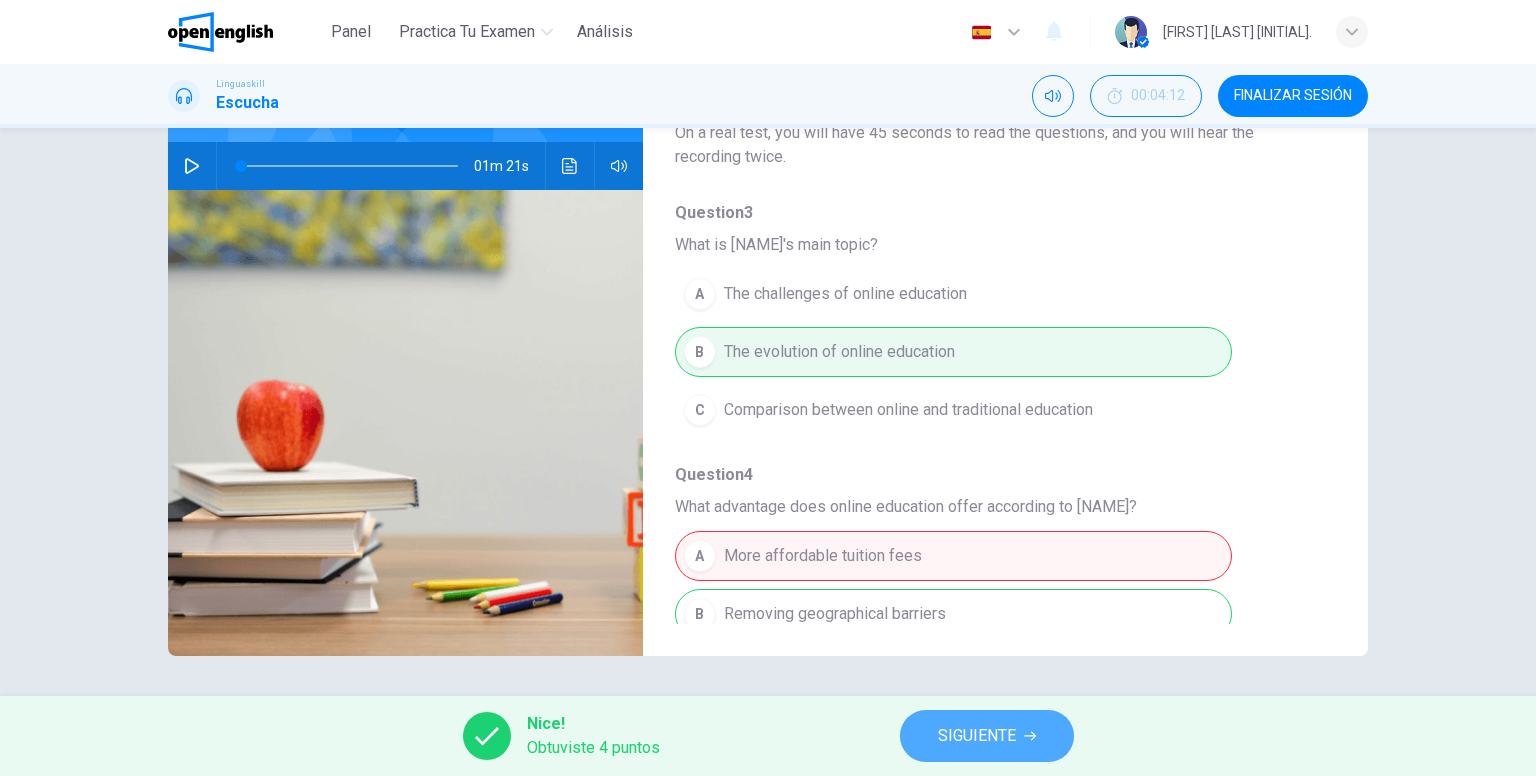click on "SIGUIENTE" at bounding box center (977, 736) 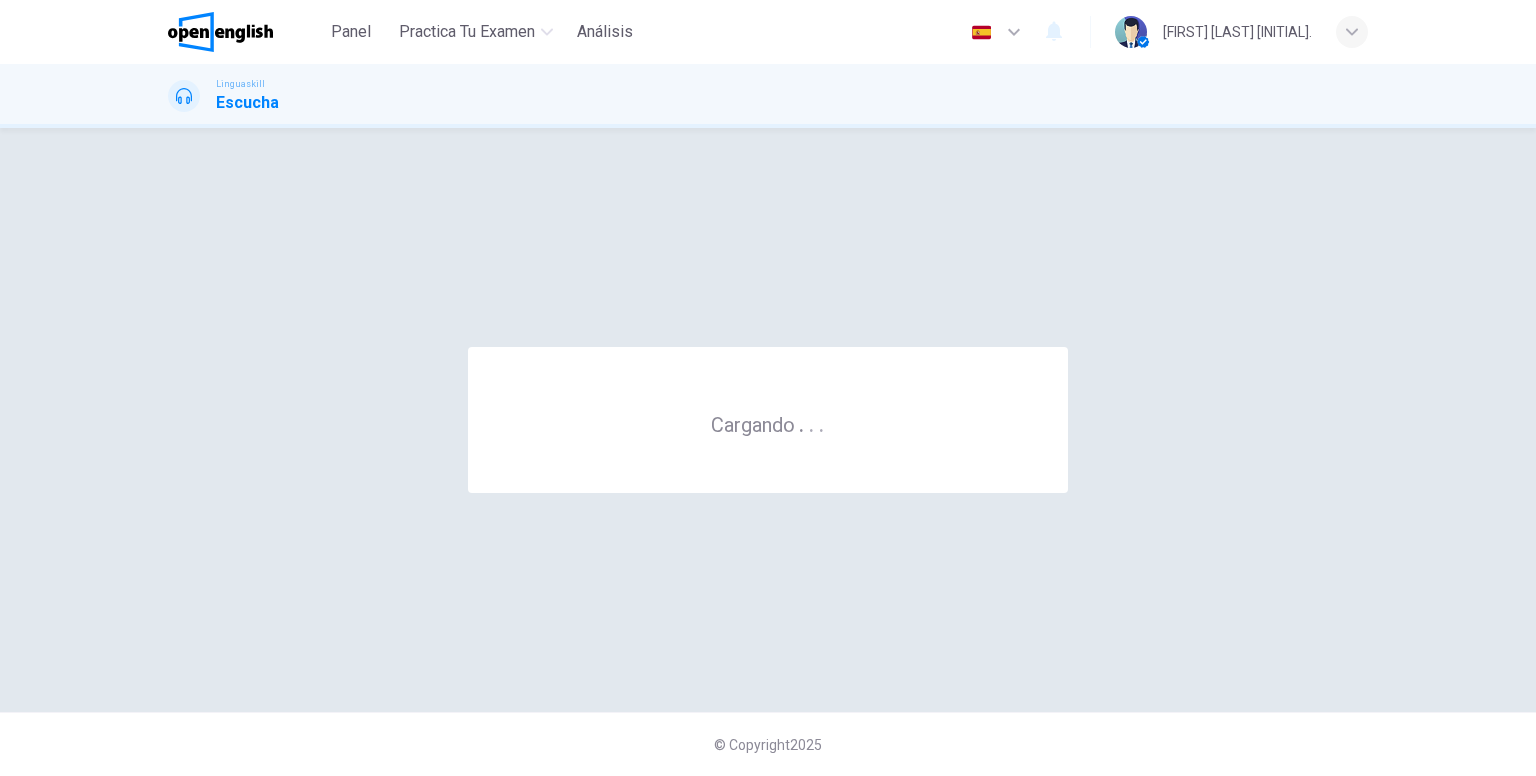 scroll, scrollTop: 0, scrollLeft: 0, axis: both 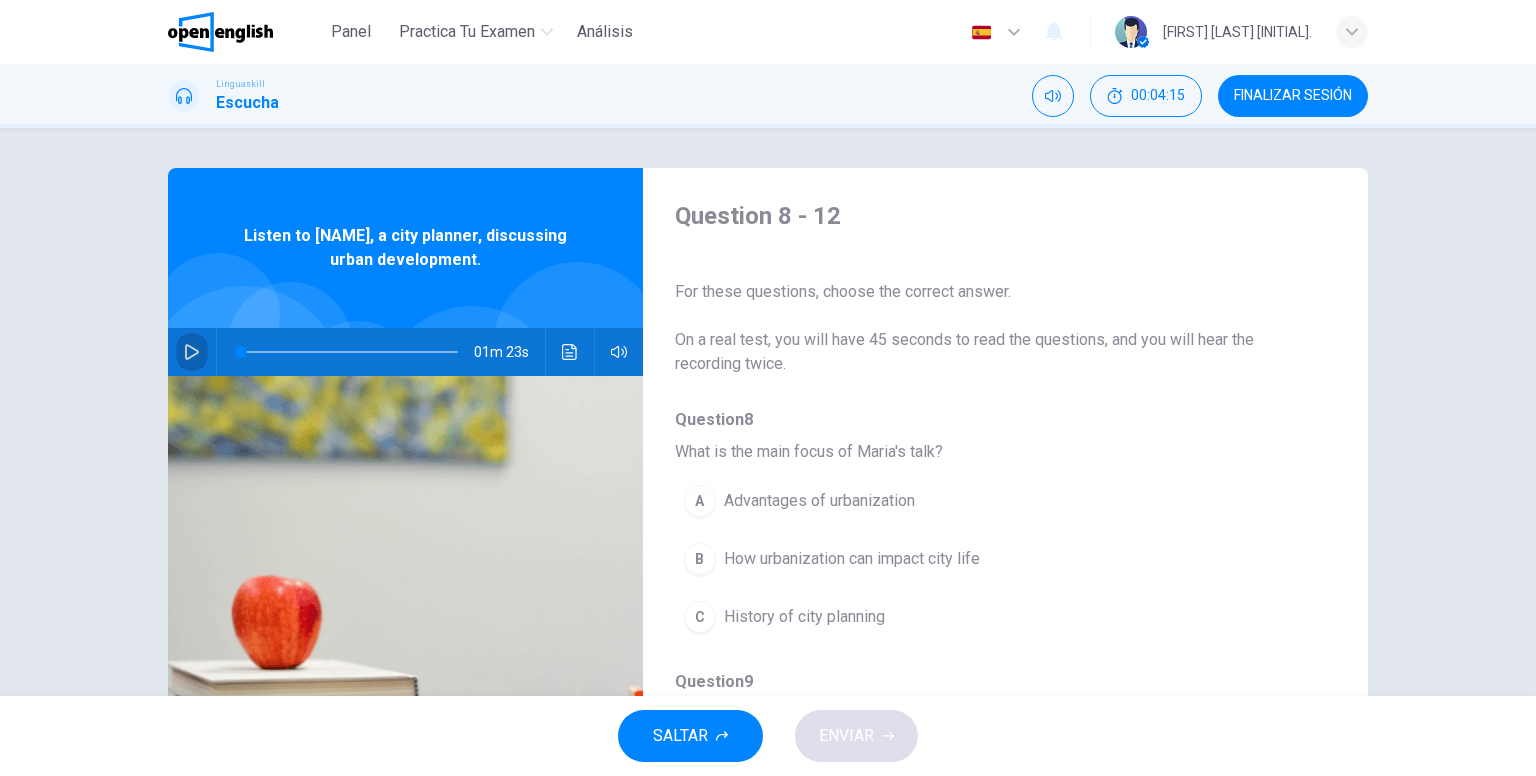 click at bounding box center [192, 352] 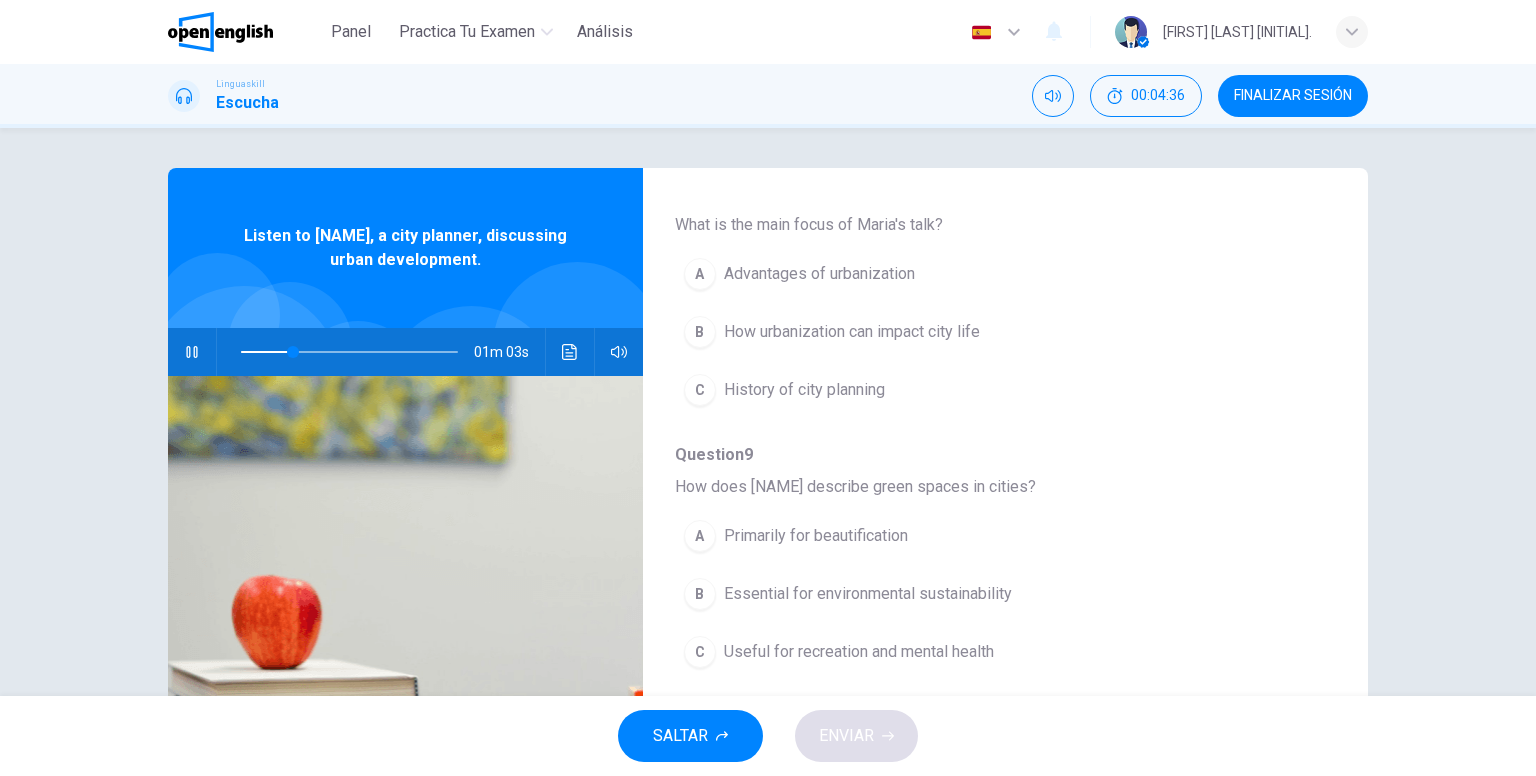 scroll, scrollTop: 228, scrollLeft: 0, axis: vertical 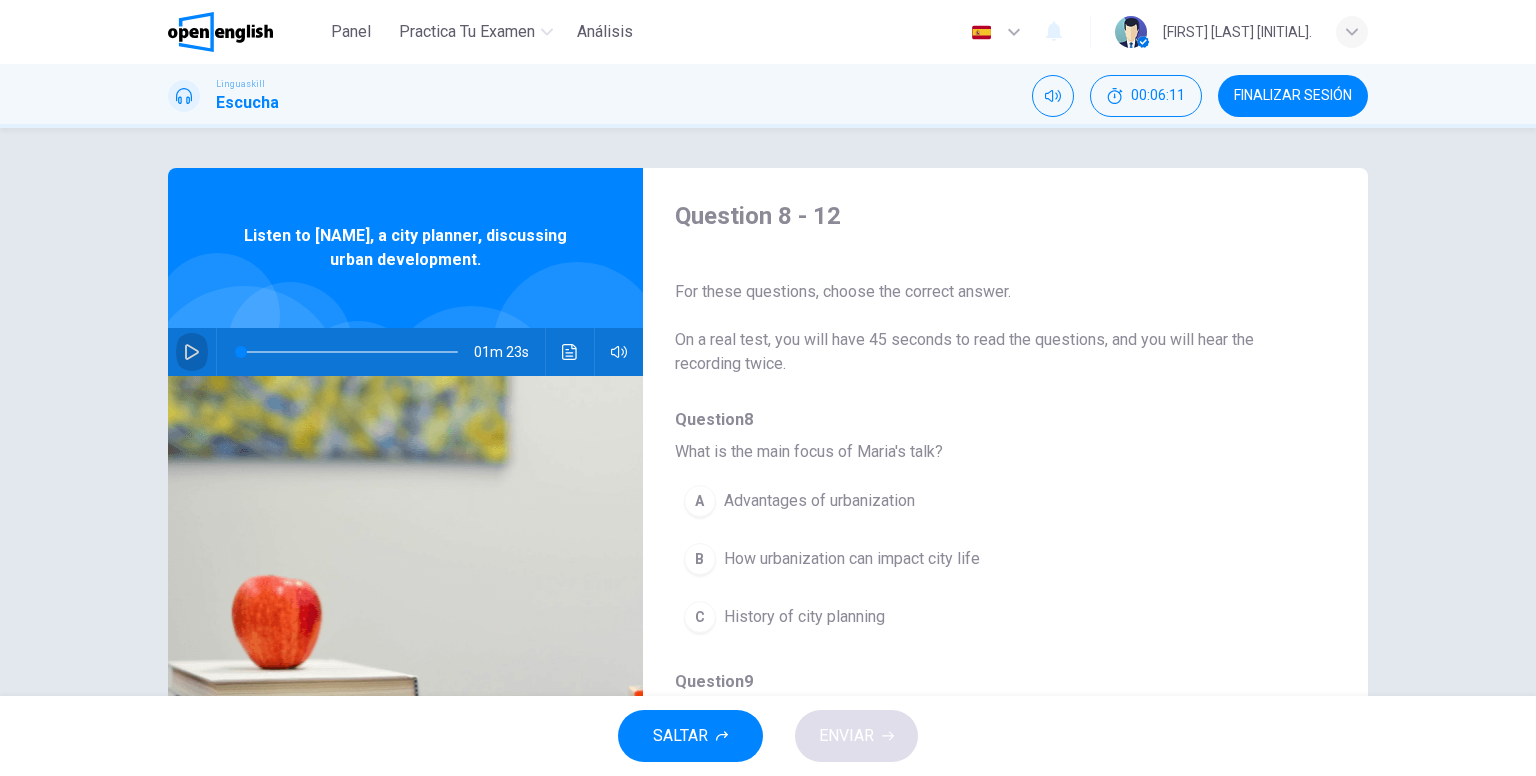 click at bounding box center [192, 352] 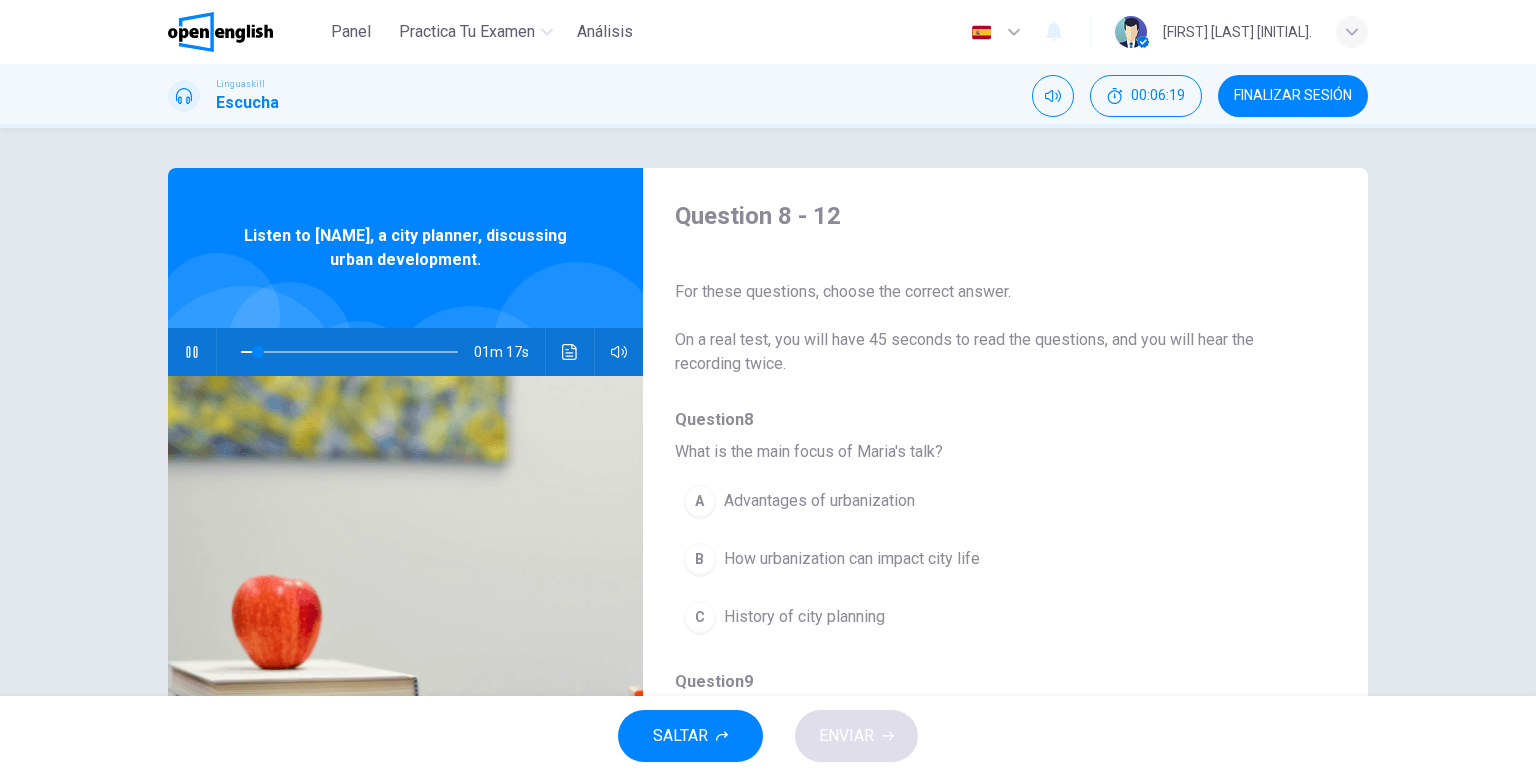 drag, startPoint x: 1320, startPoint y: 403, endPoint x: 1335, endPoint y: 489, distance: 87.29834 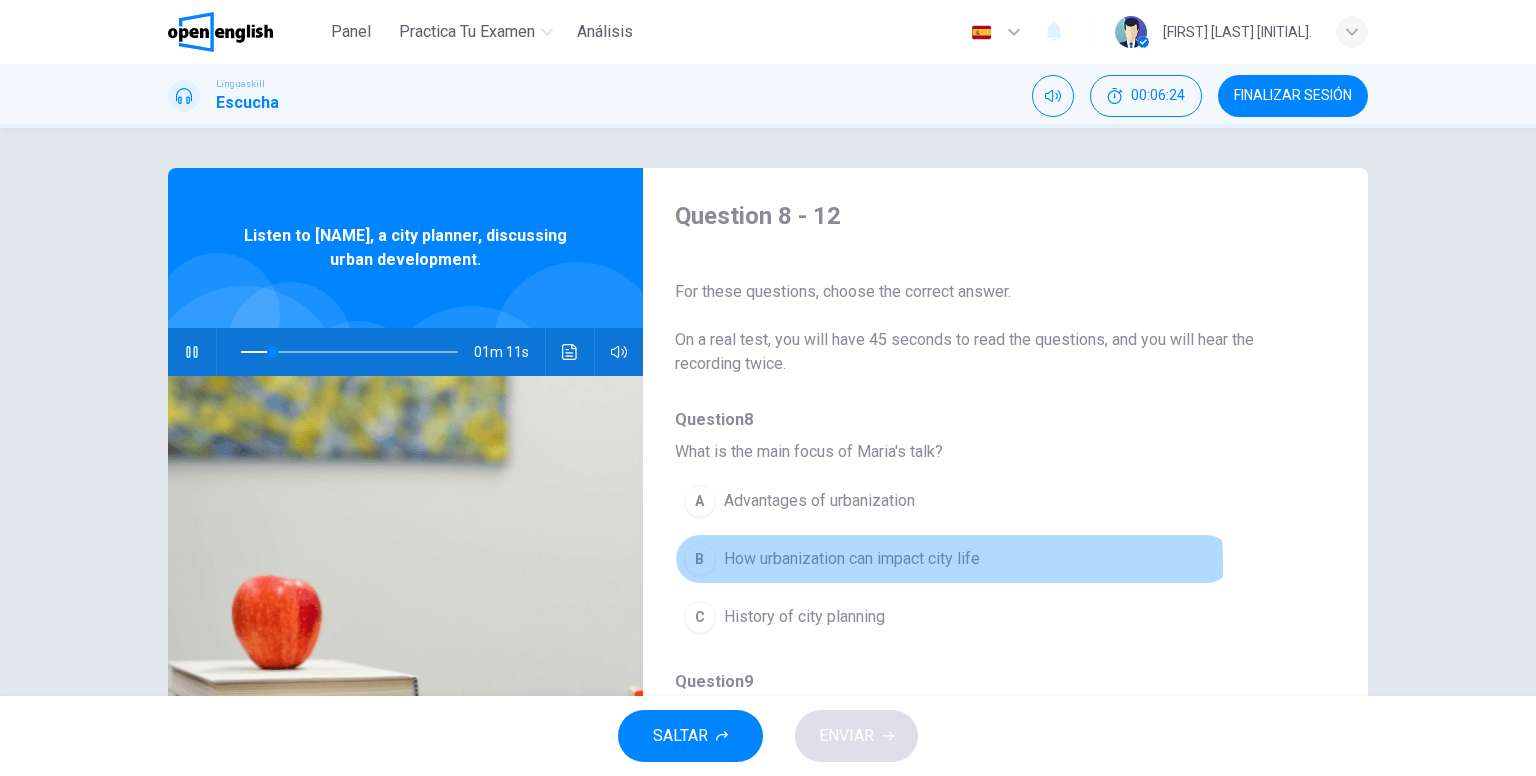 click on "B" at bounding box center (700, 559) 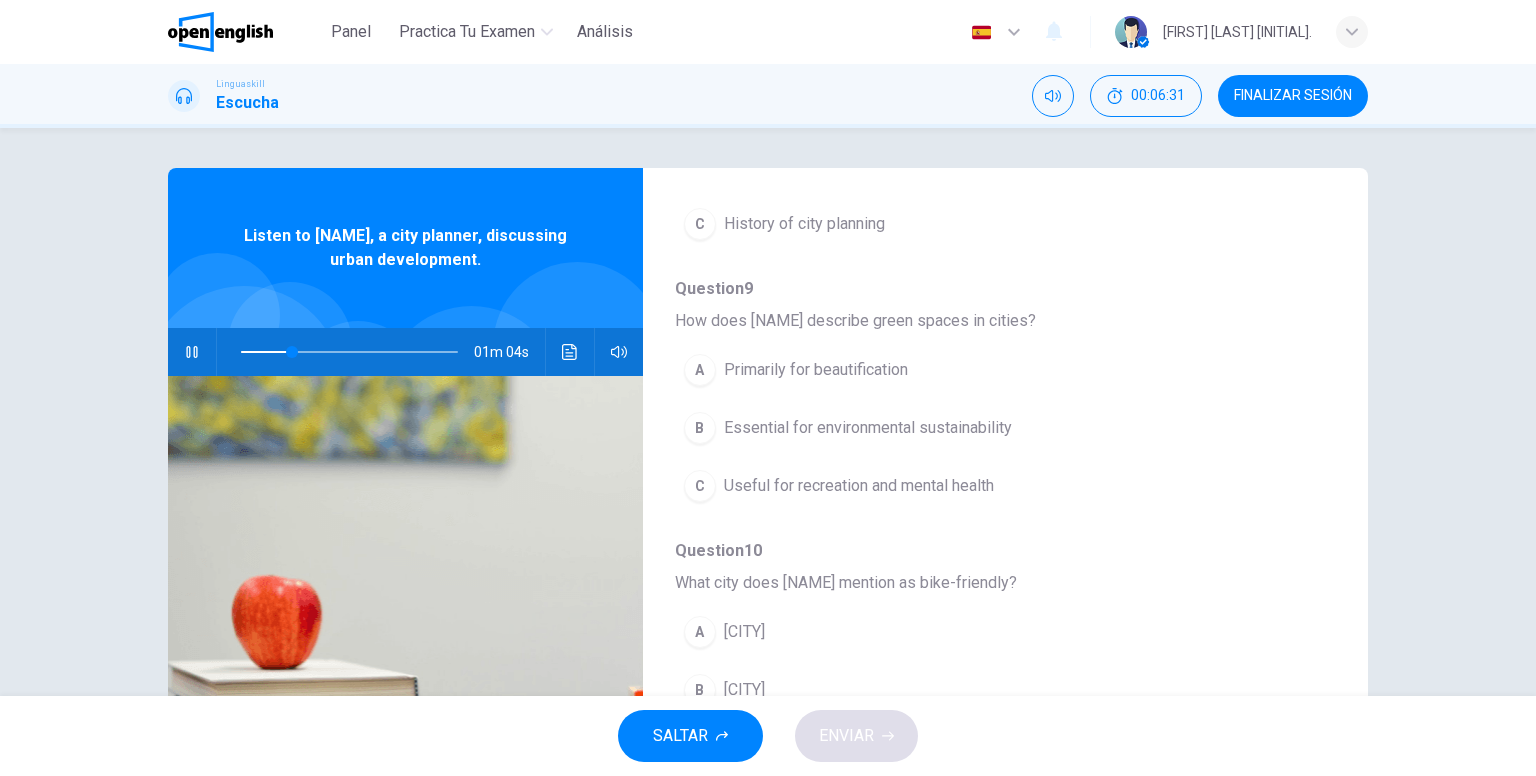 scroll, scrollTop: 424, scrollLeft: 0, axis: vertical 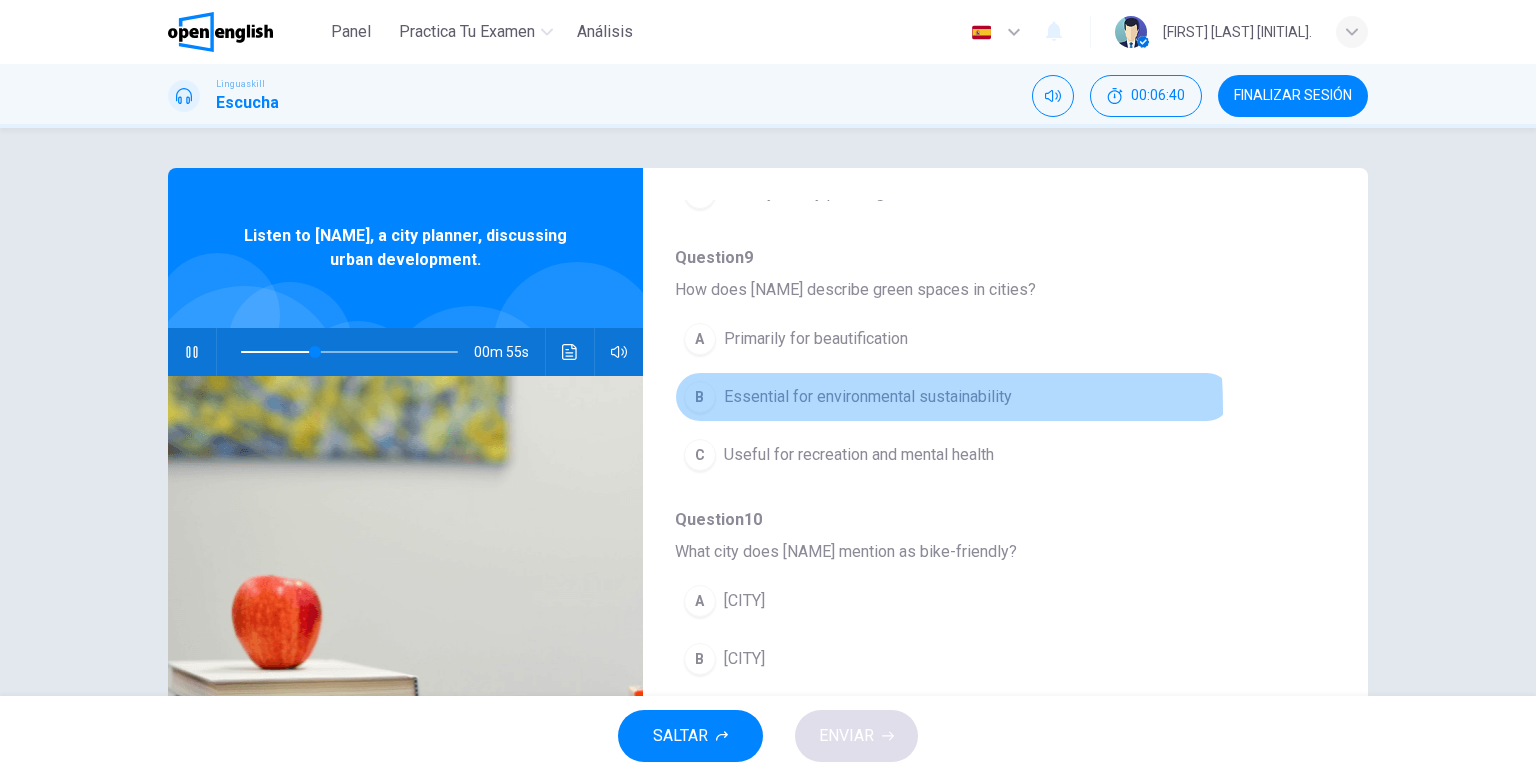 click on "B" at bounding box center (700, 397) 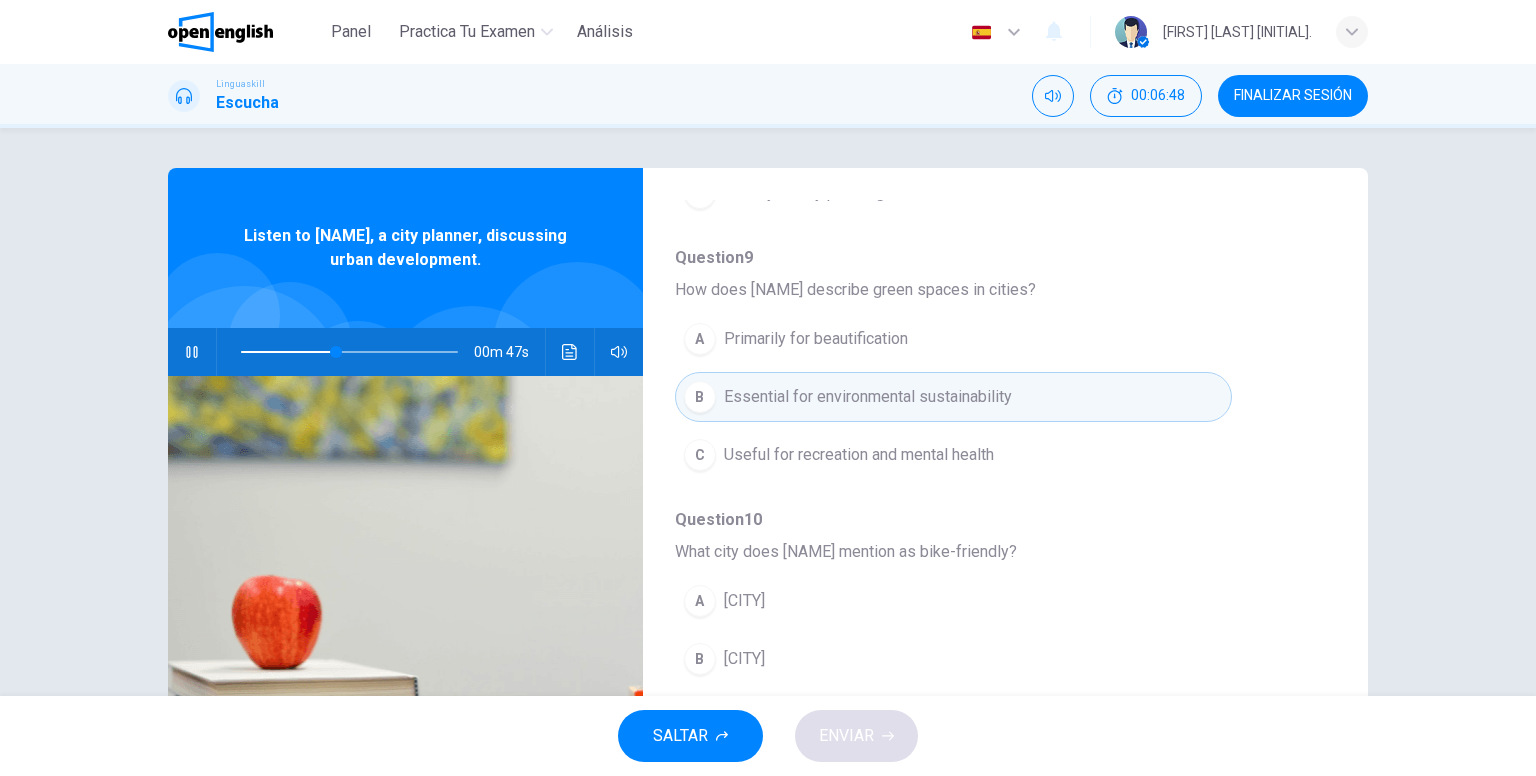 drag, startPoint x: 1317, startPoint y: 525, endPoint x: 1325, endPoint y: 580, distance: 55.578773 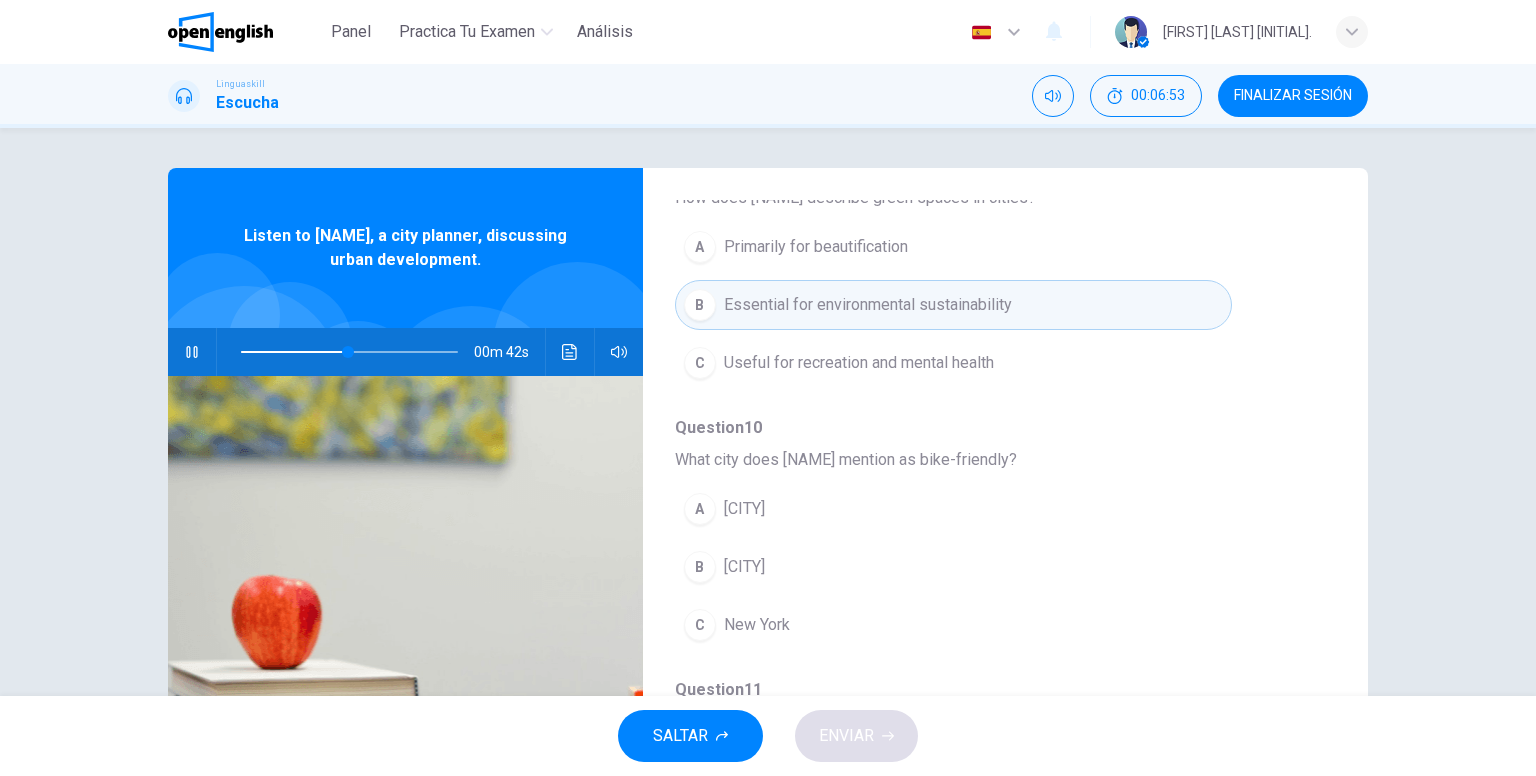 scroll, scrollTop: 491, scrollLeft: 0, axis: vertical 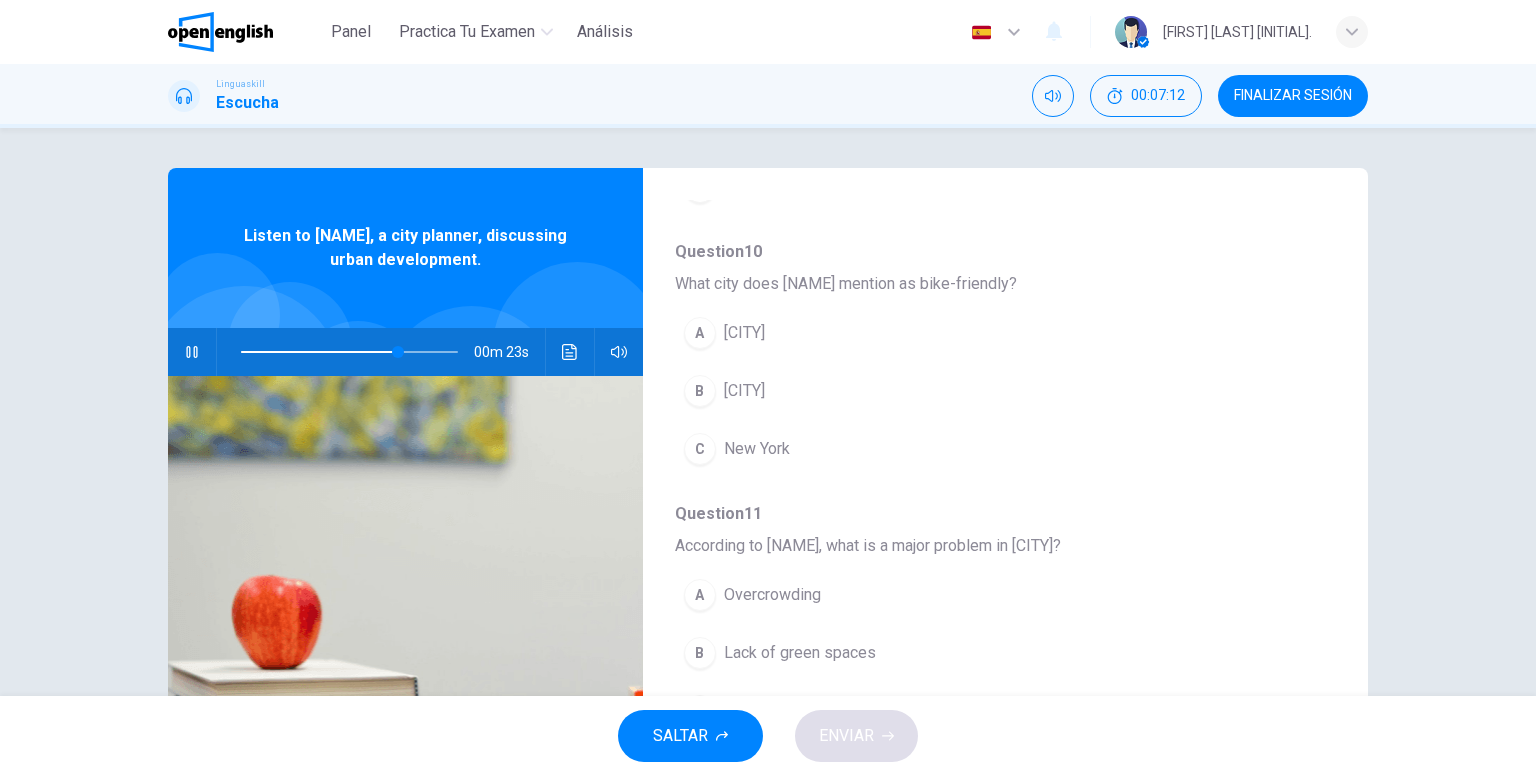 click on "B" at bounding box center [700, 391] 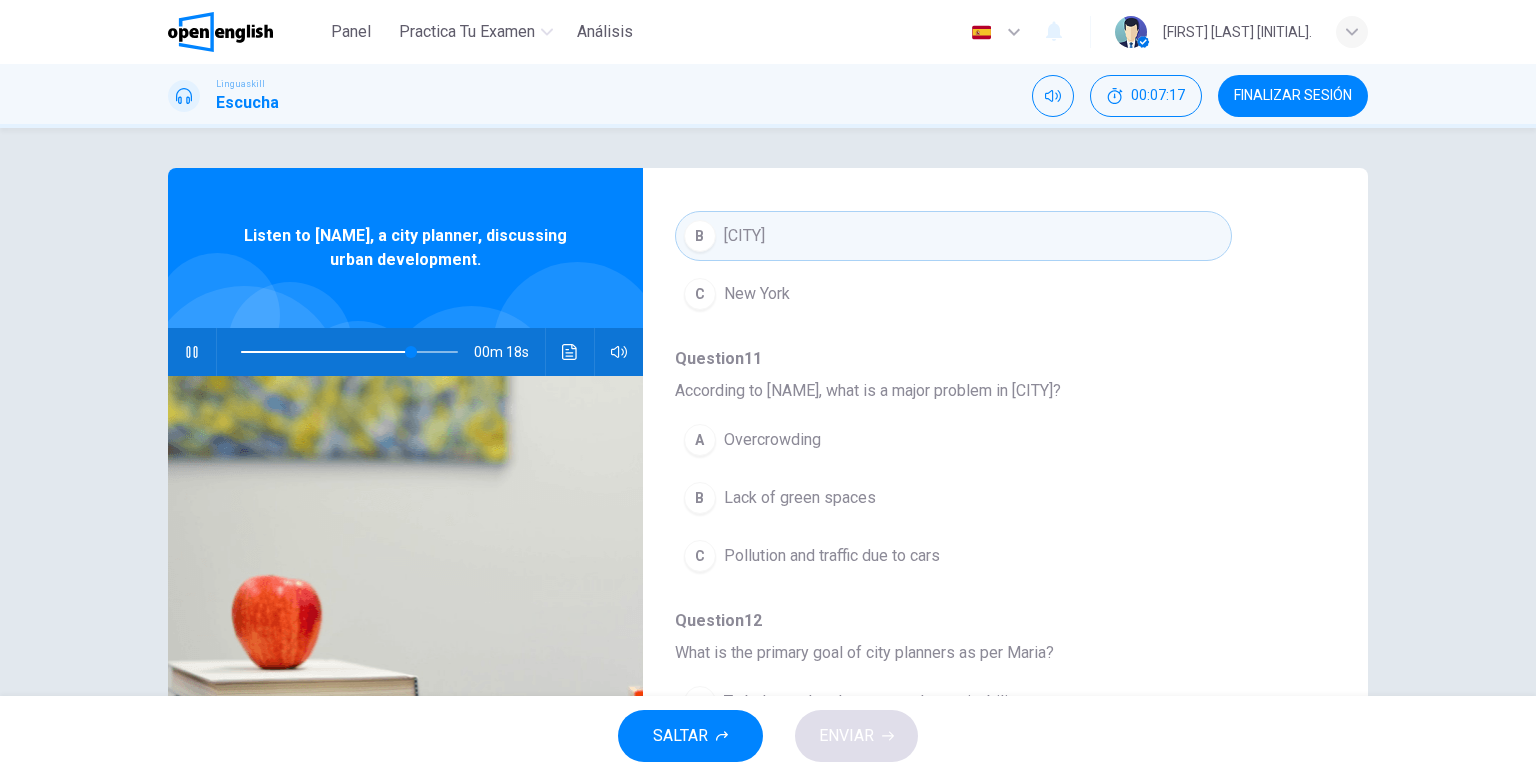 scroll, scrollTop: 856, scrollLeft: 0, axis: vertical 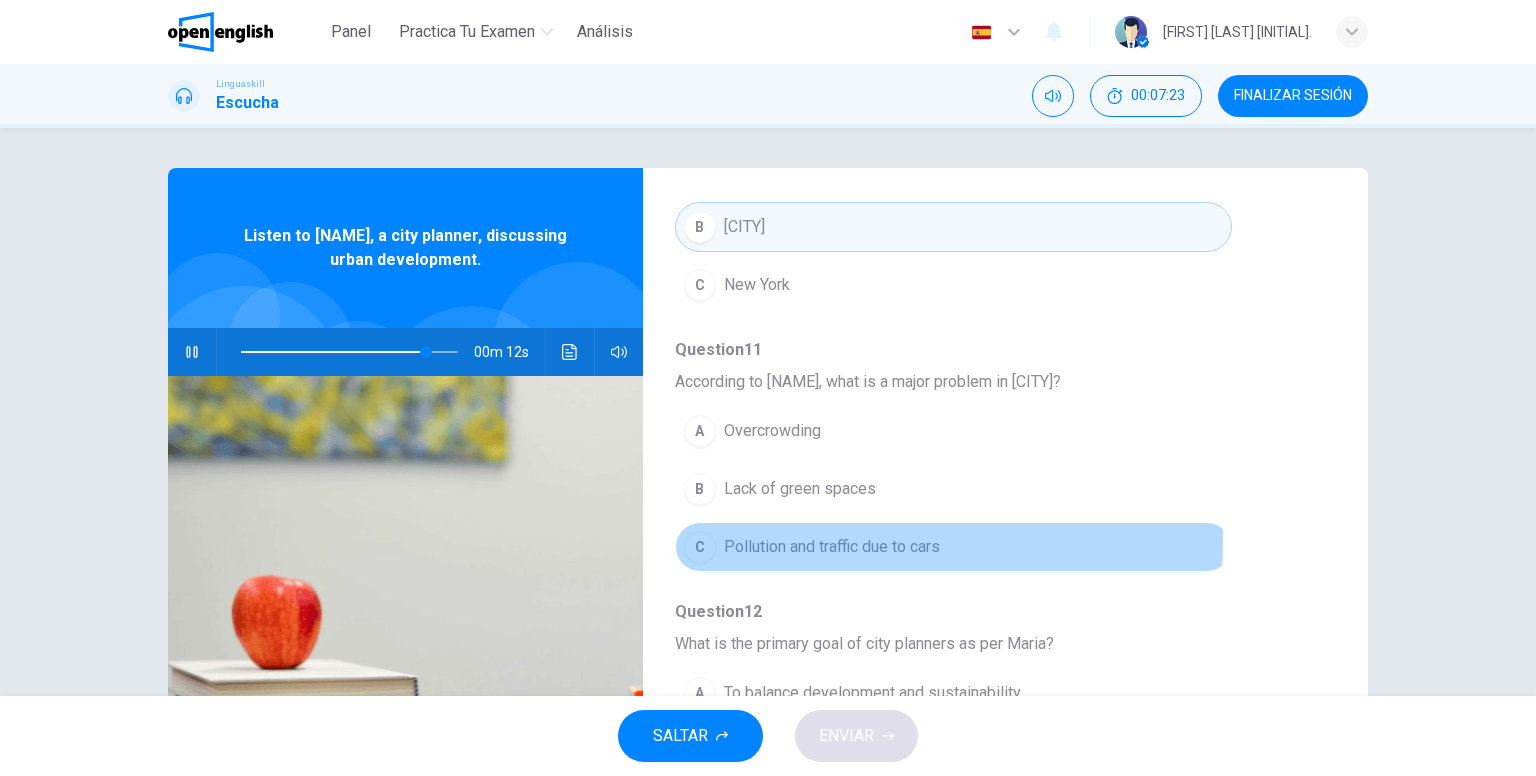 click on "C" at bounding box center [700, 547] 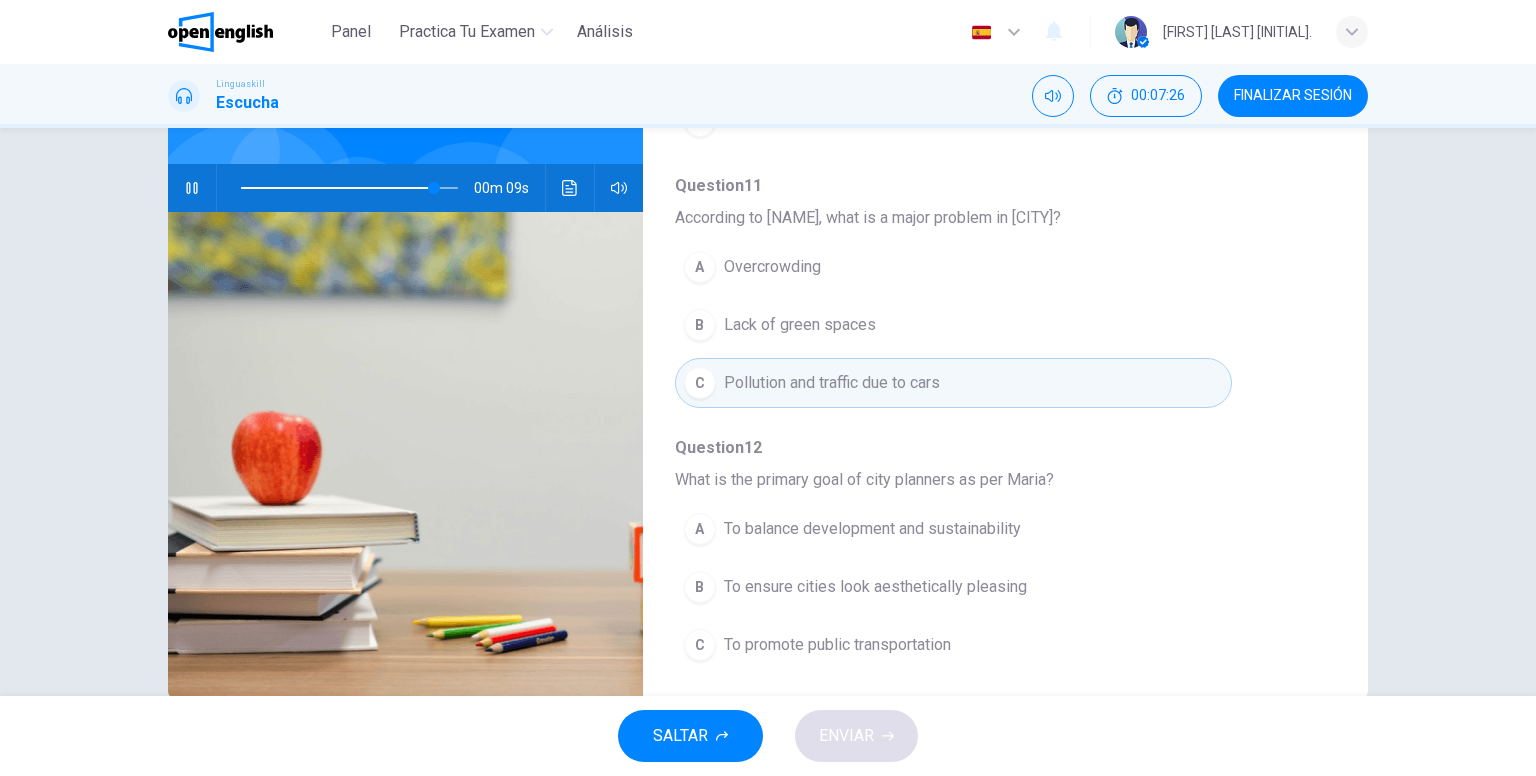 scroll, scrollTop: 207, scrollLeft: 0, axis: vertical 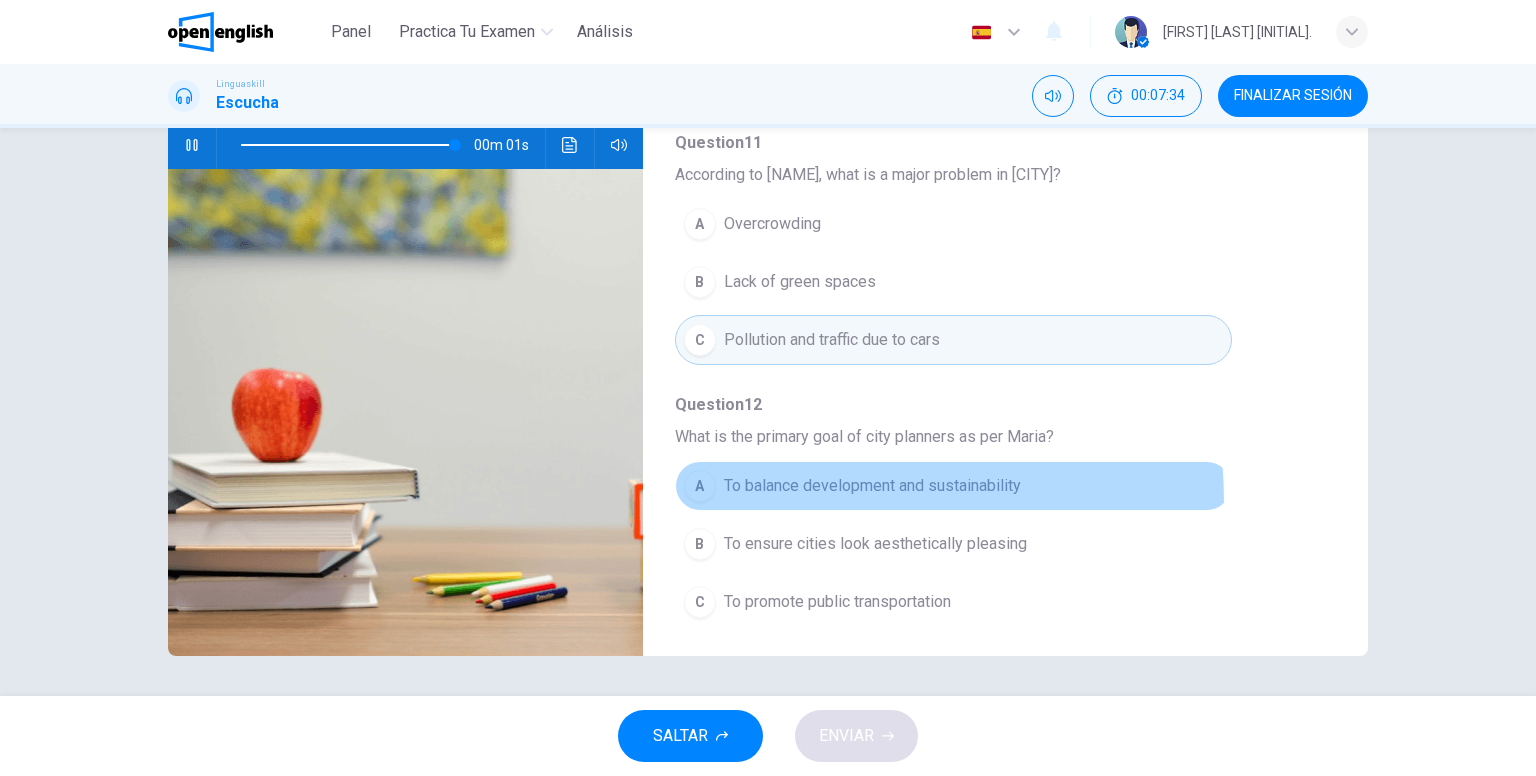 click on "A To balance development and sustainability" at bounding box center [953, 486] 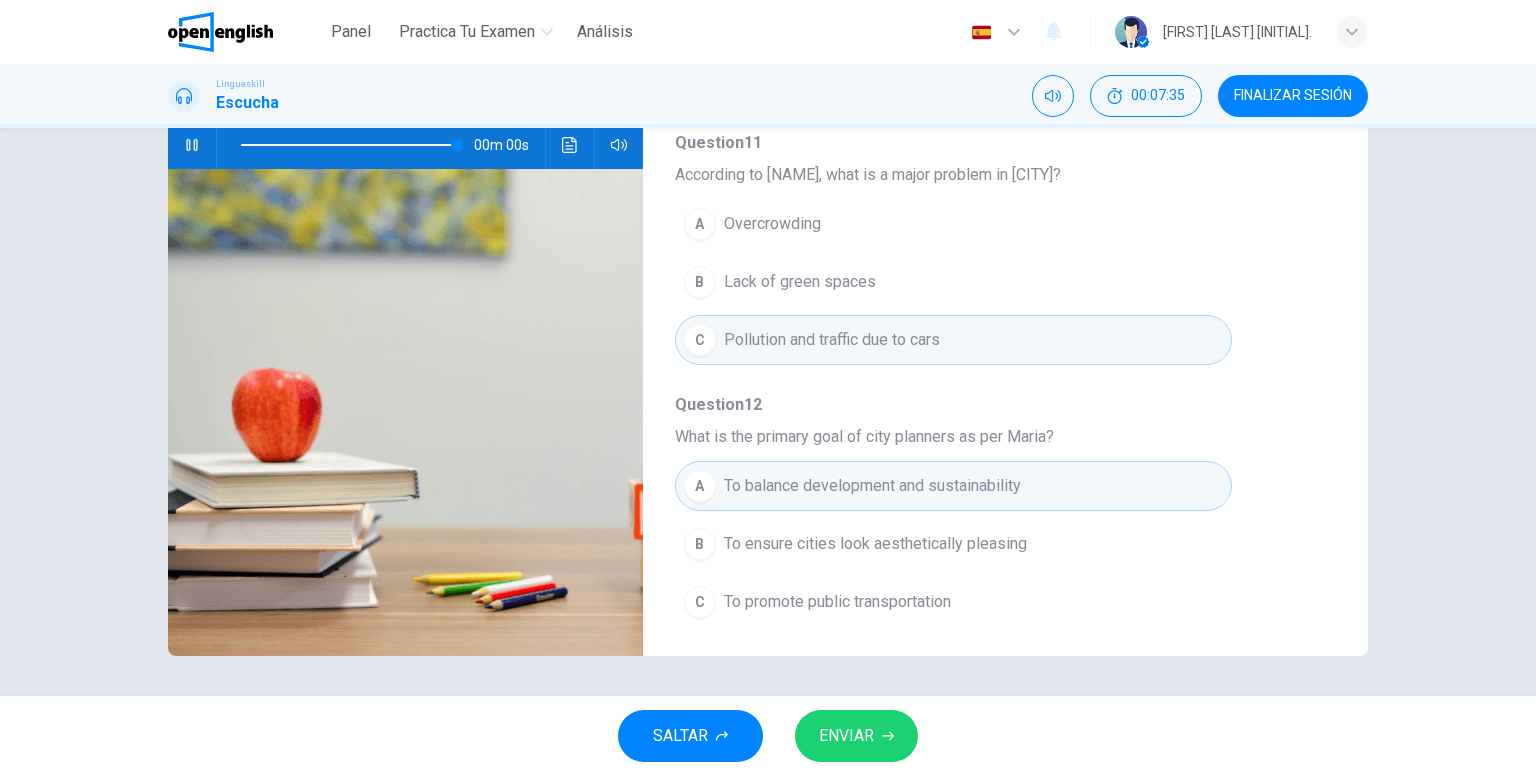 type on "*" 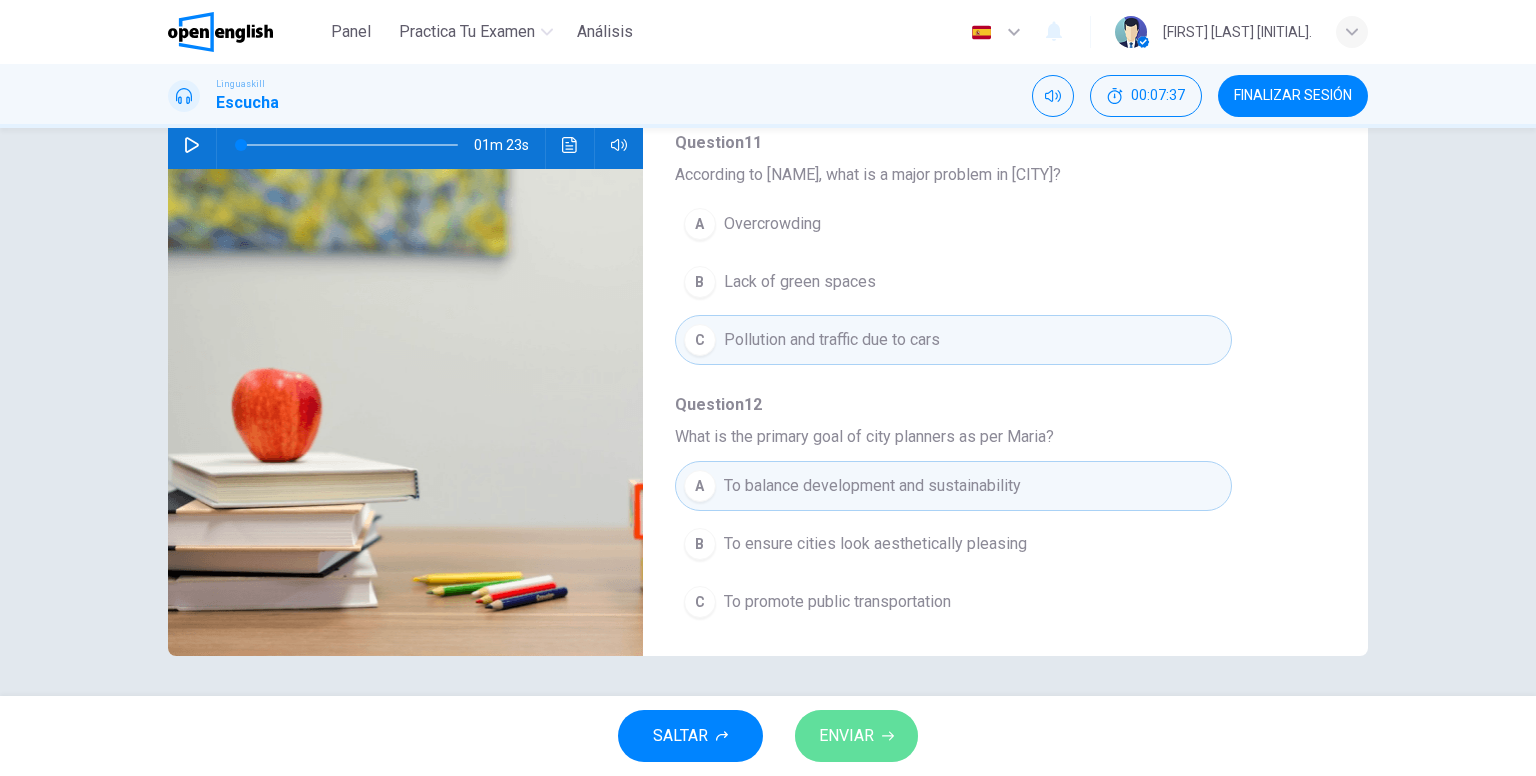 click on "ENVIAR" at bounding box center (846, 736) 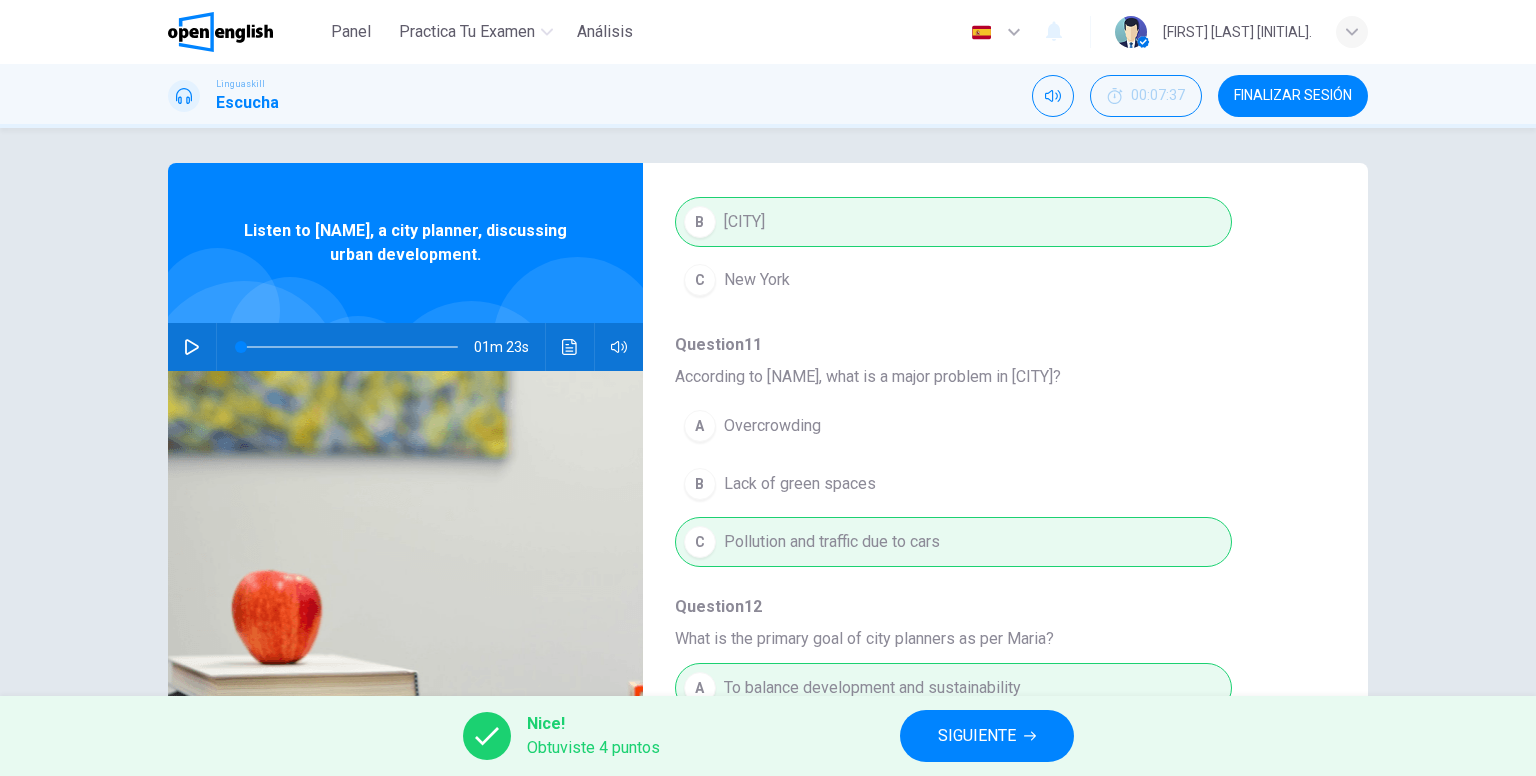 scroll, scrollTop: 0, scrollLeft: 0, axis: both 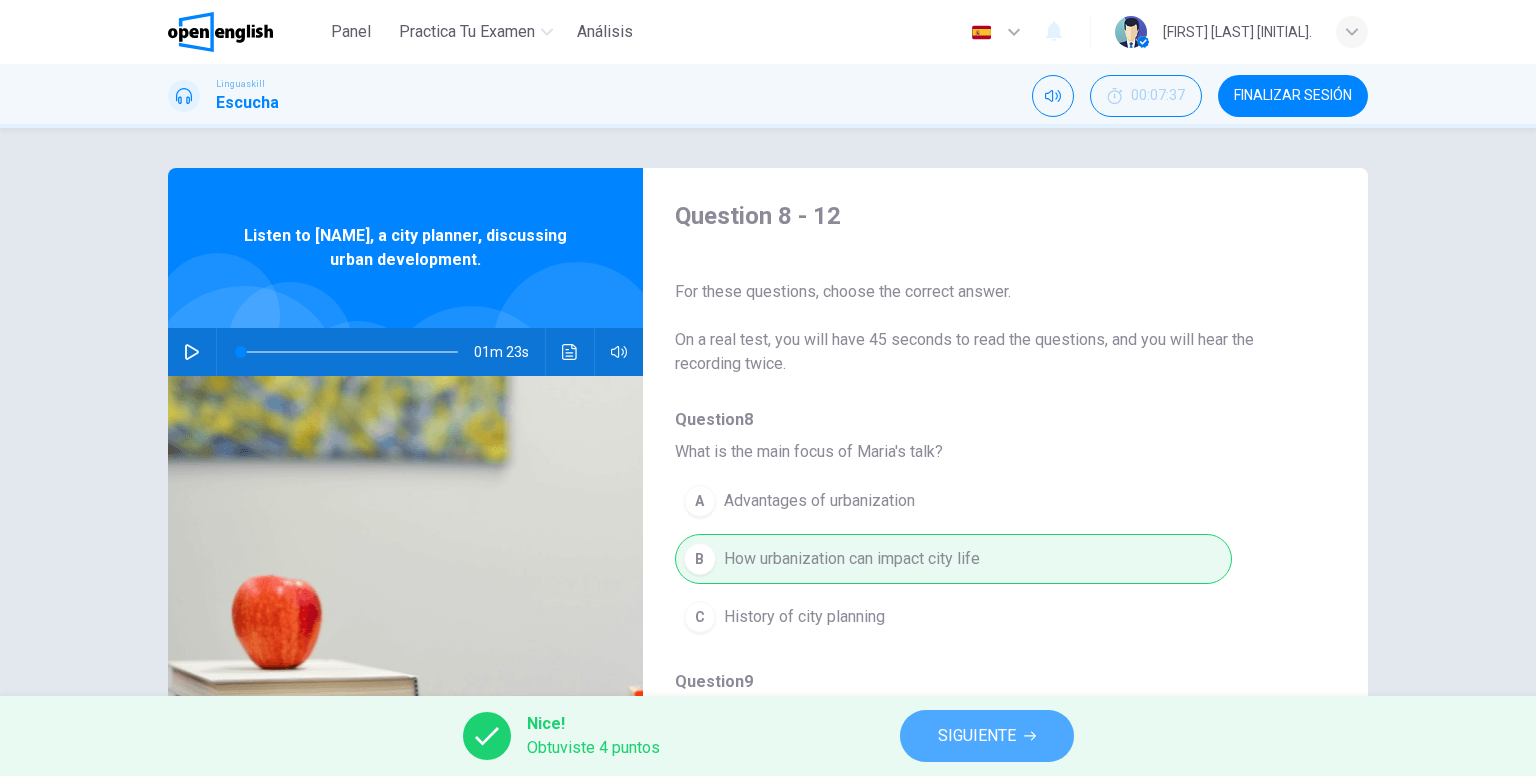 click on "SIGUIENTE" at bounding box center [977, 736] 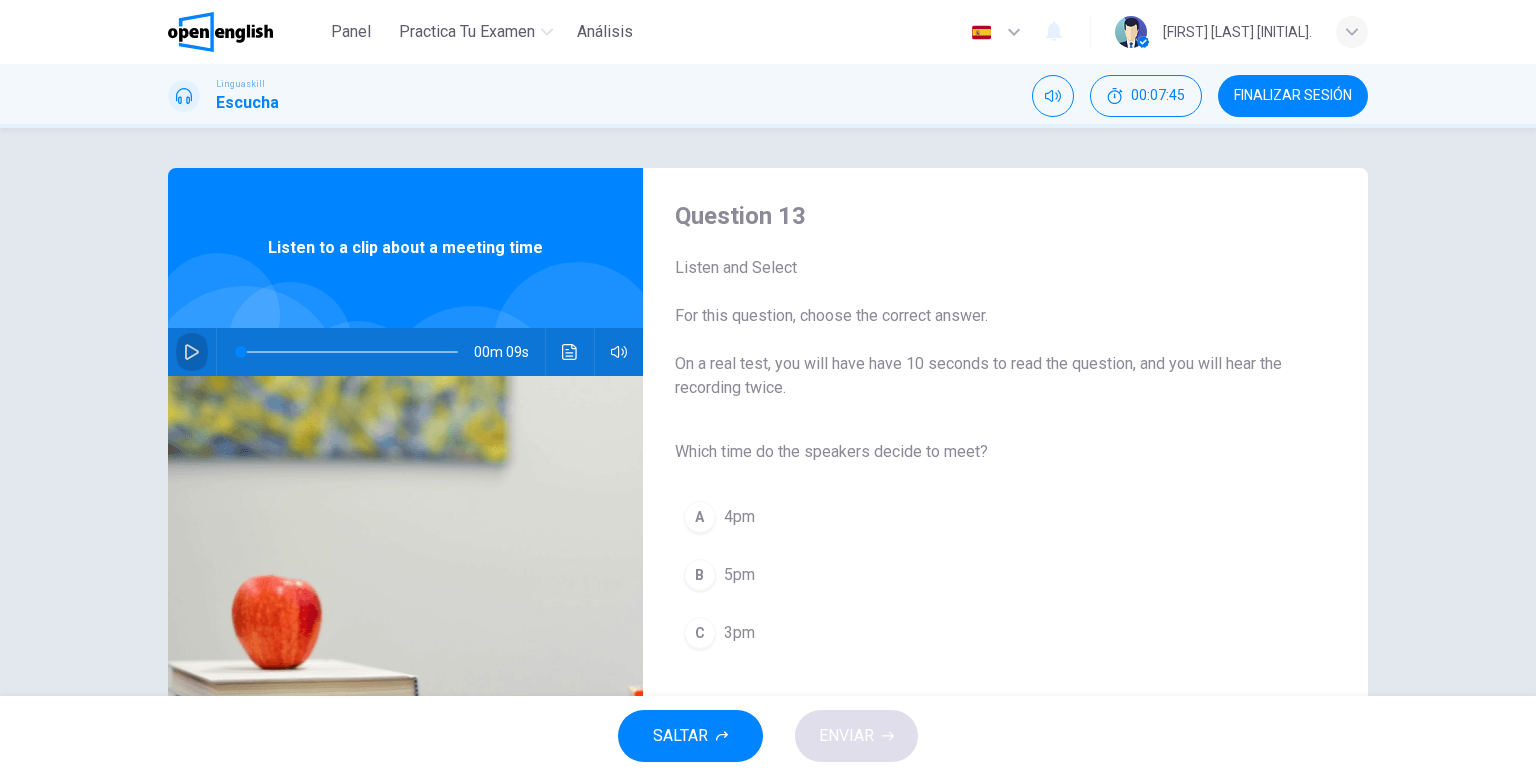 click 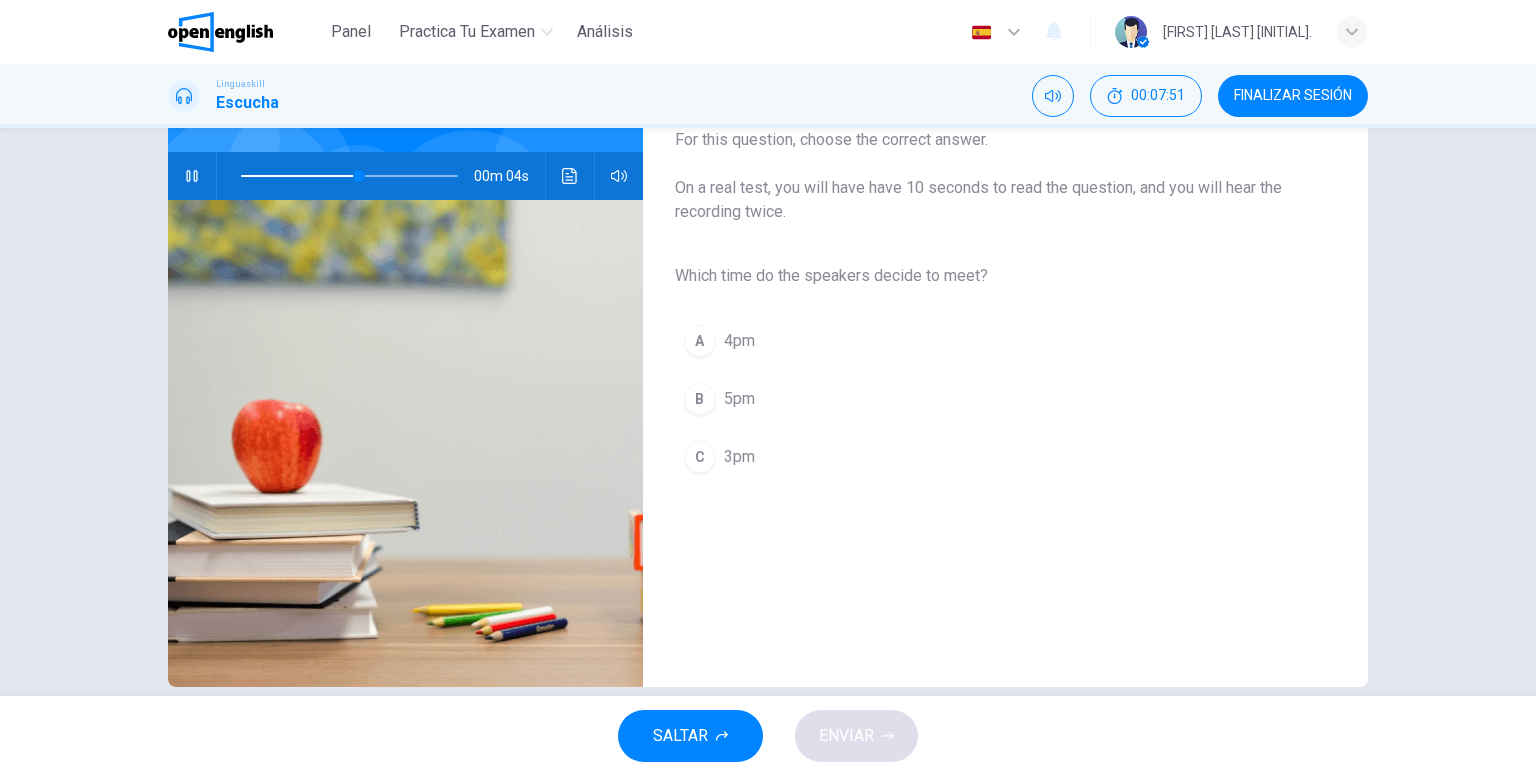 scroll, scrollTop: 207, scrollLeft: 0, axis: vertical 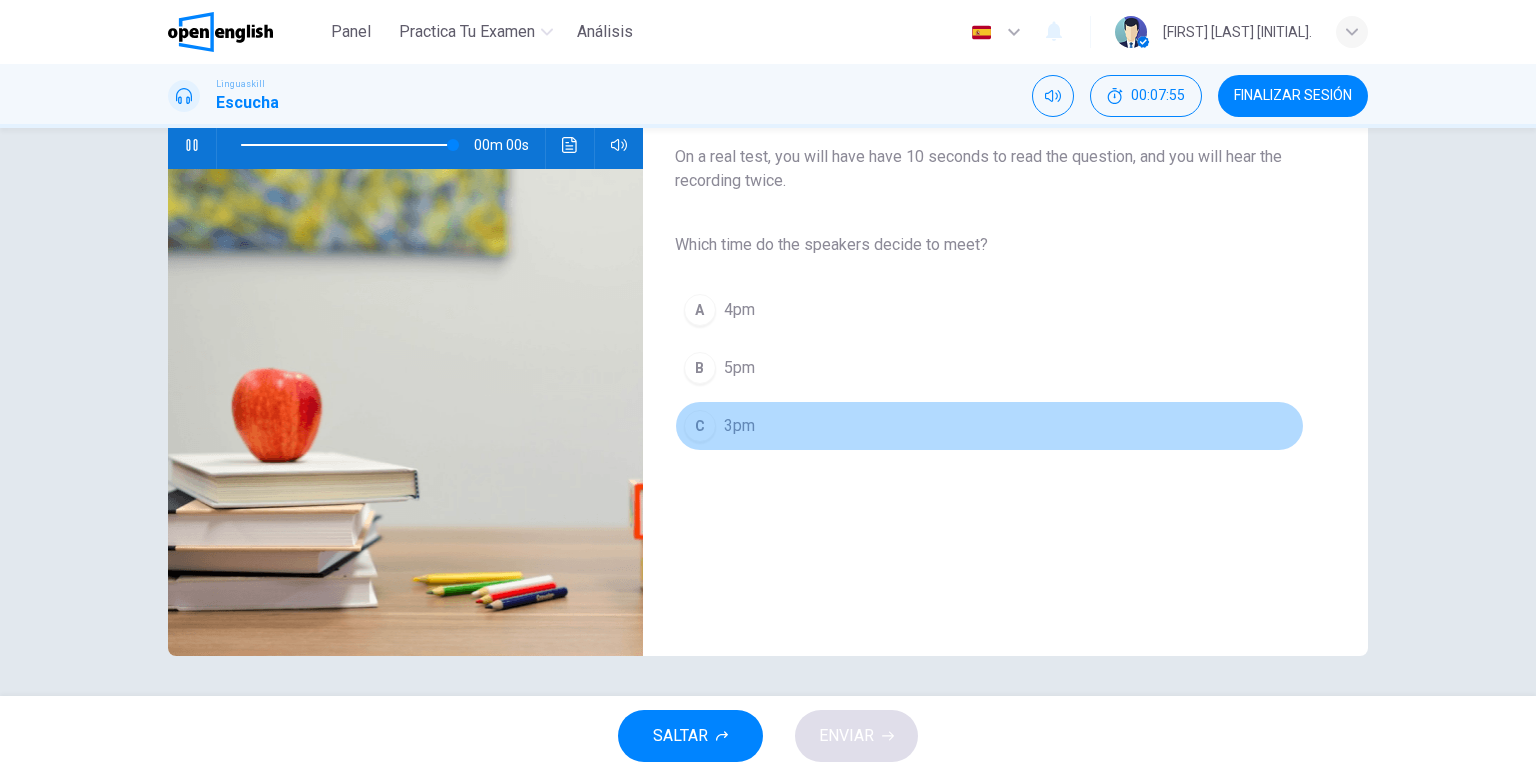 click on "C" at bounding box center (700, 426) 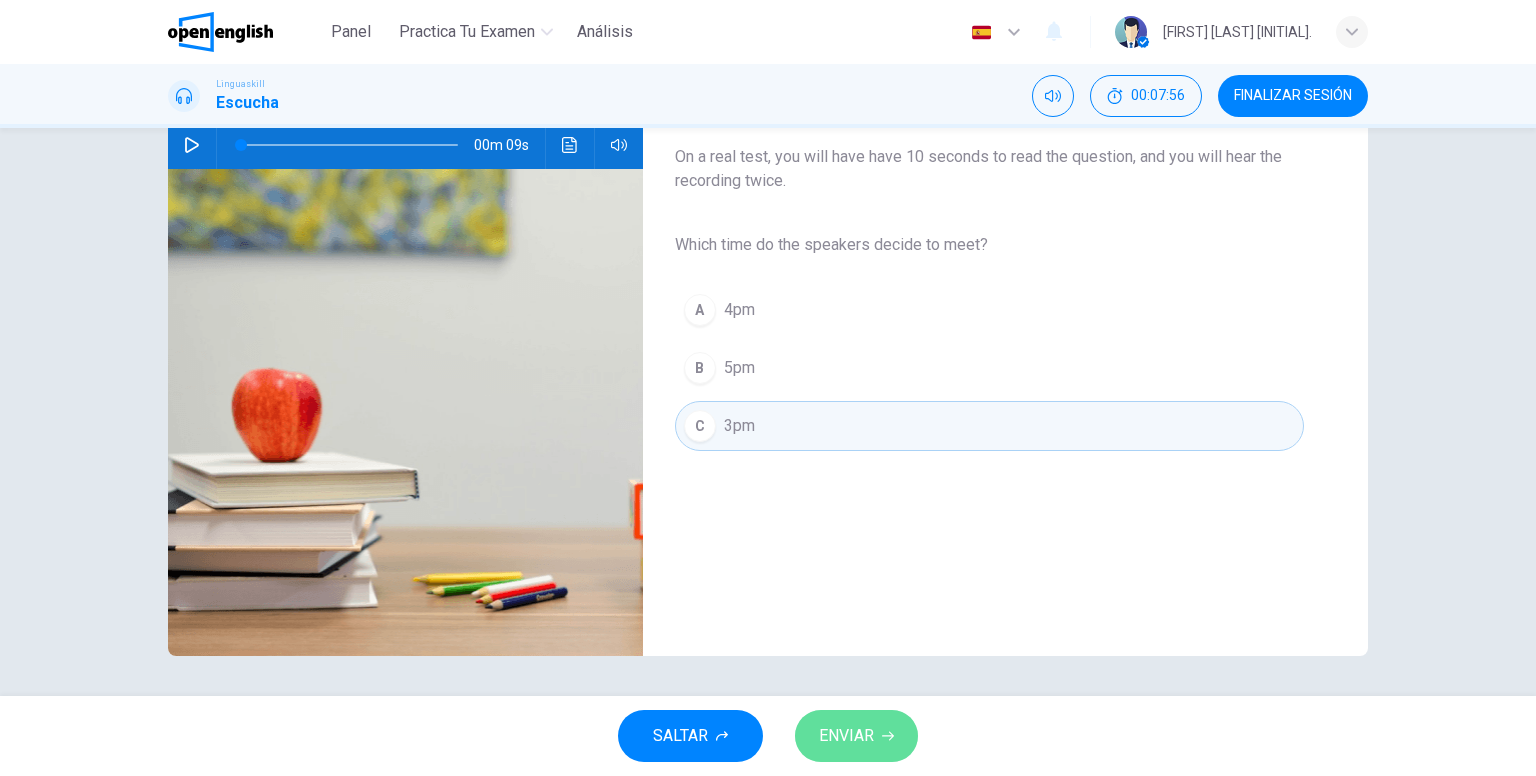 click on "ENVIAR" at bounding box center (846, 736) 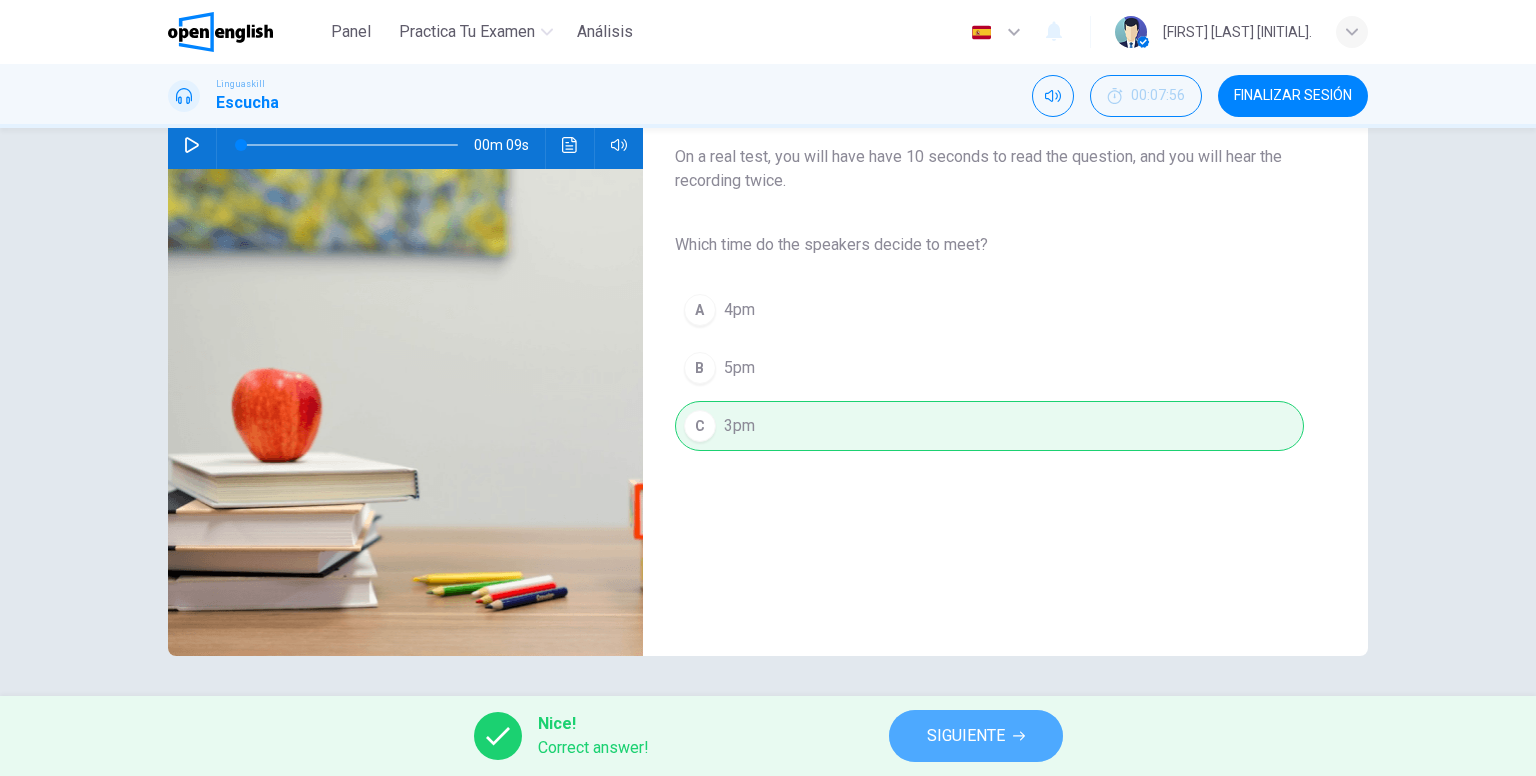click on "SIGUIENTE" at bounding box center [966, 736] 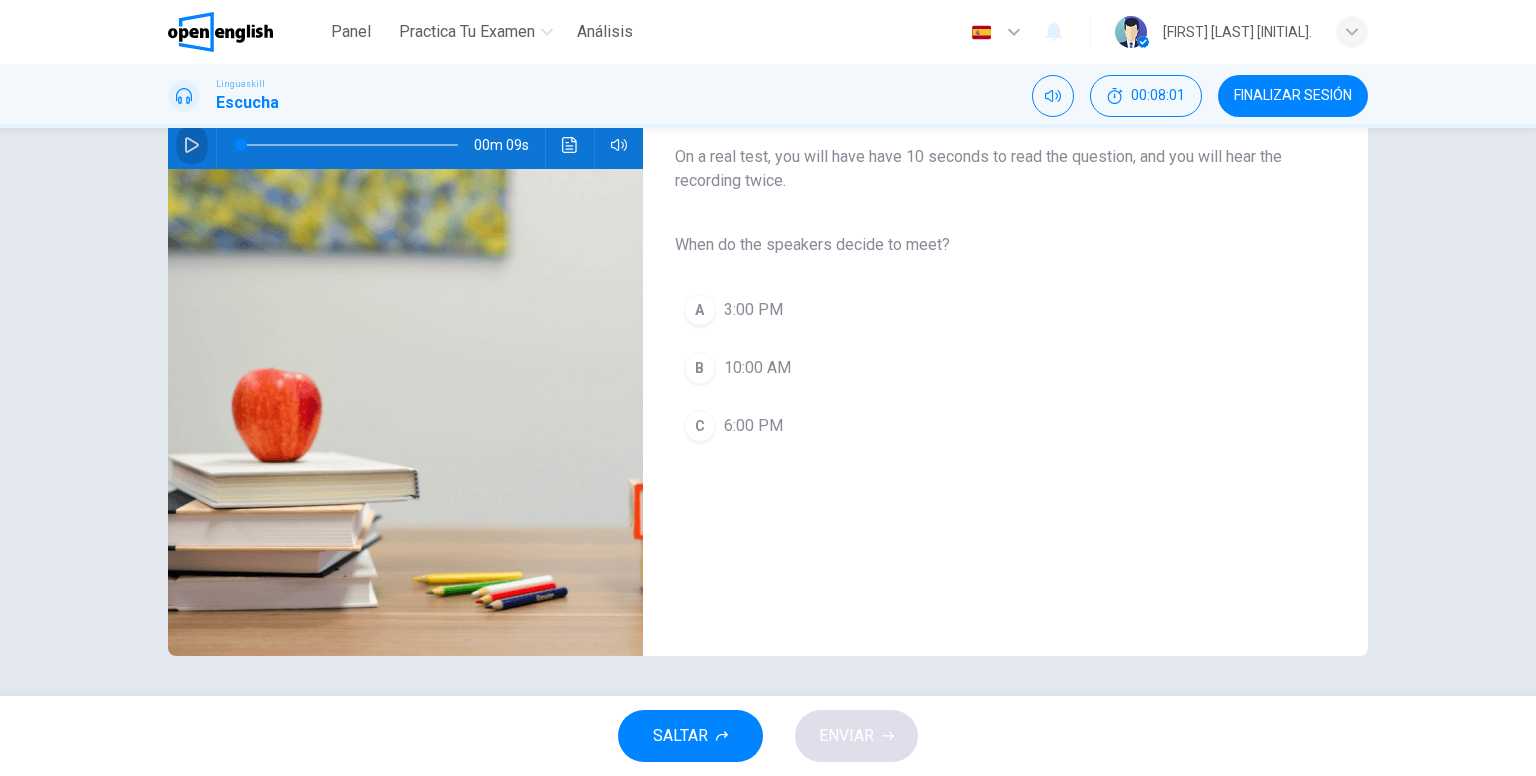 click 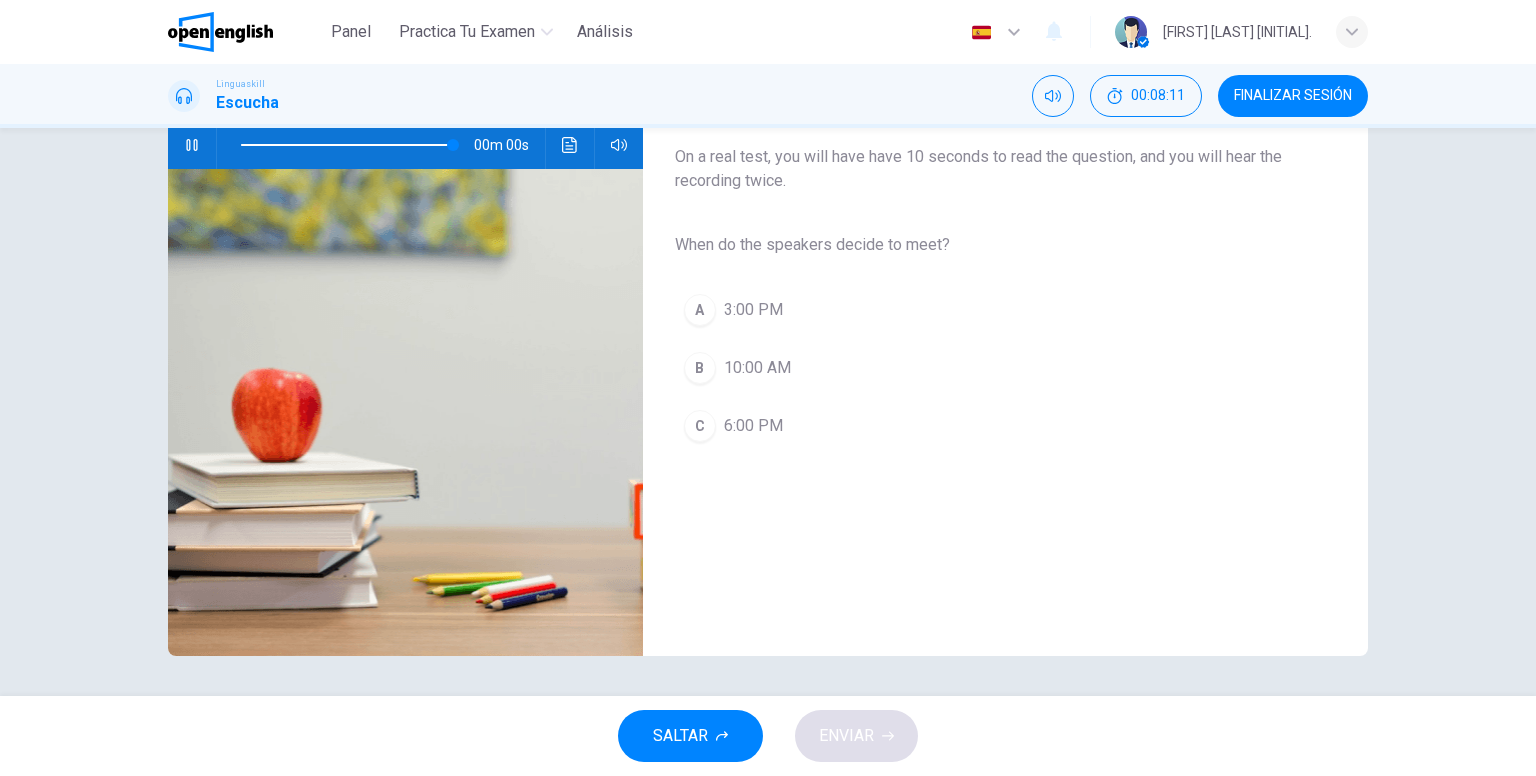 type on "*" 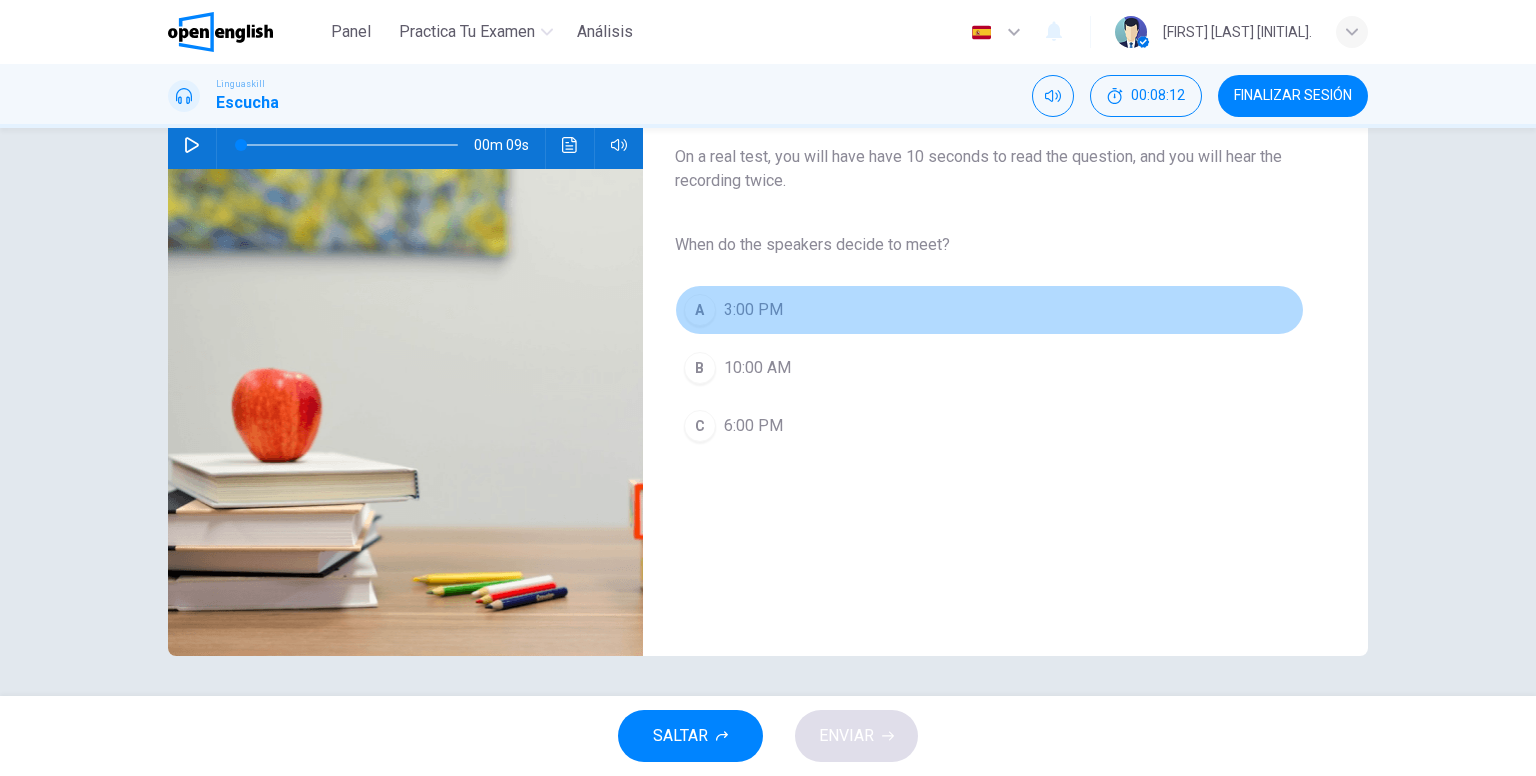 click on "A" at bounding box center [700, 310] 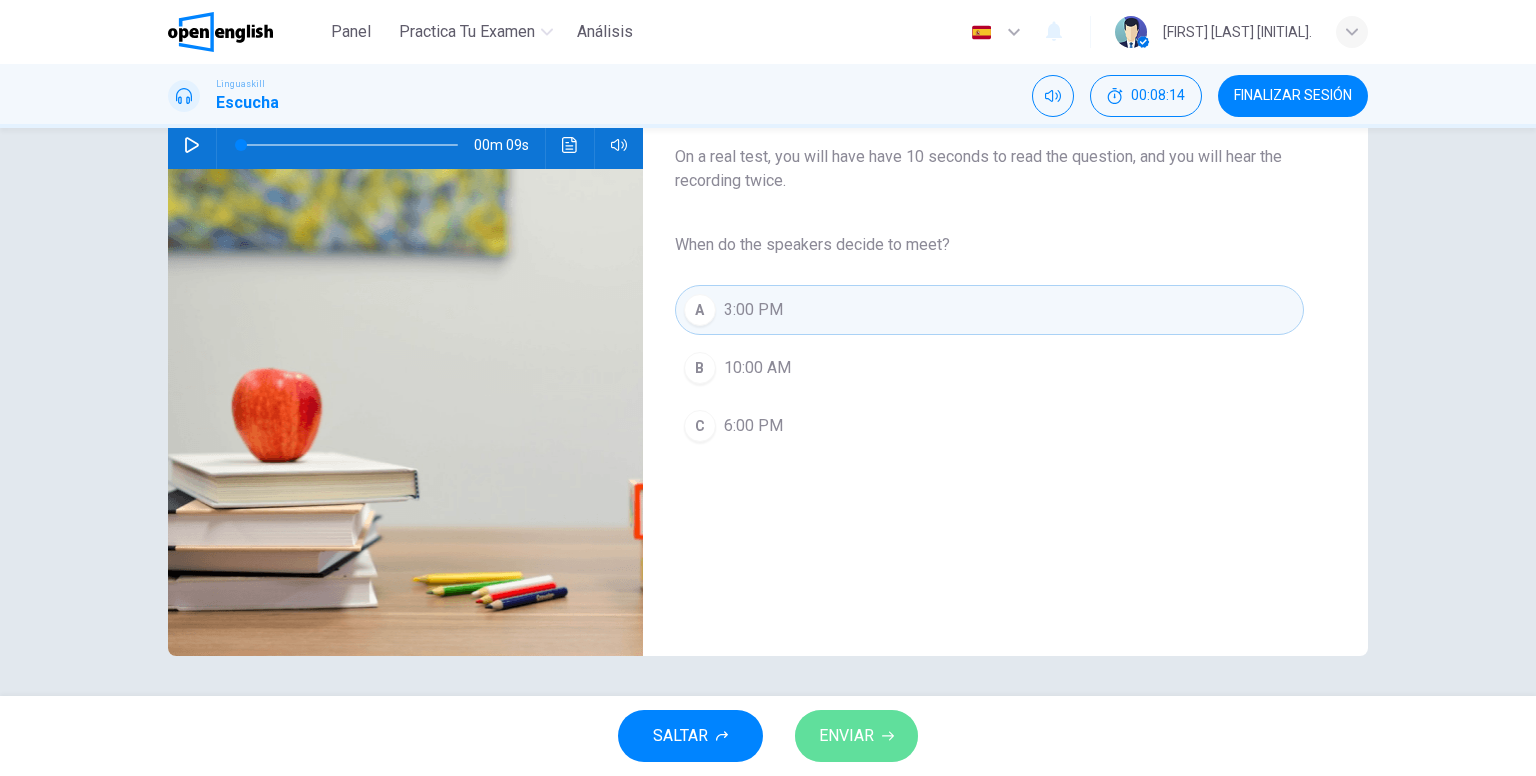 click on "ENVIAR" at bounding box center [846, 736] 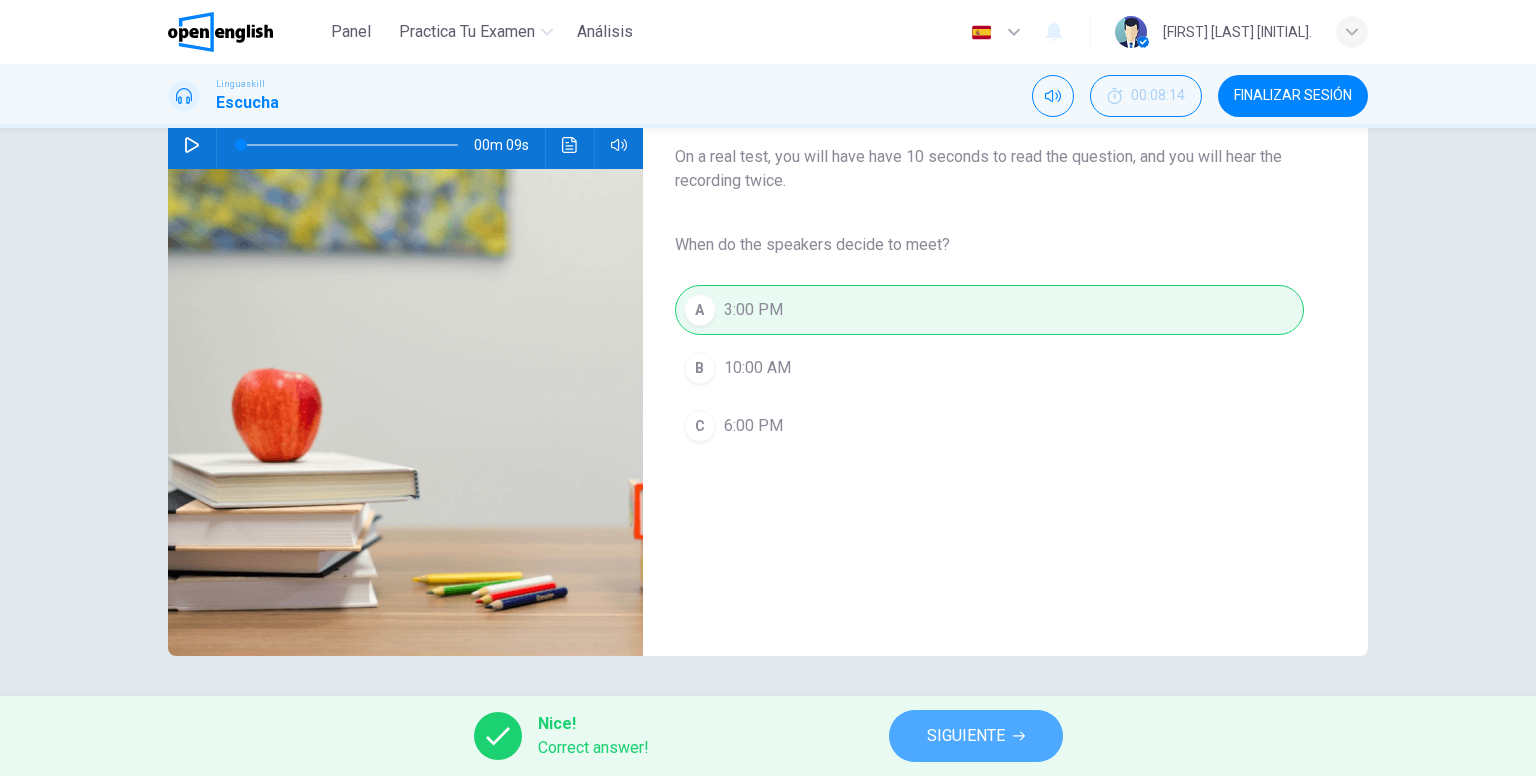click on "SIGUIENTE" at bounding box center [966, 736] 